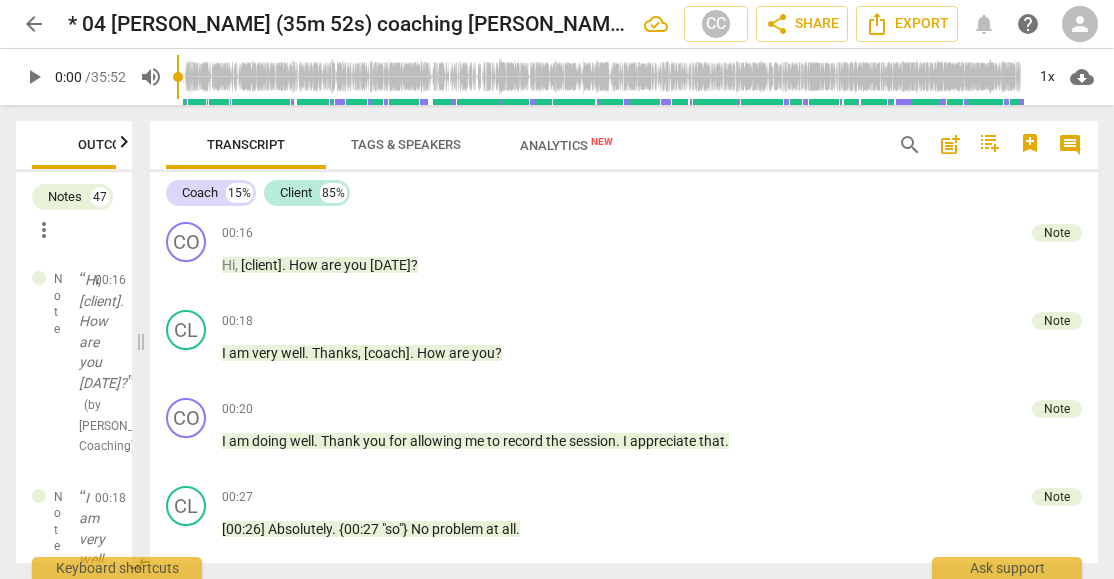 scroll, scrollTop: 0, scrollLeft: 0, axis: both 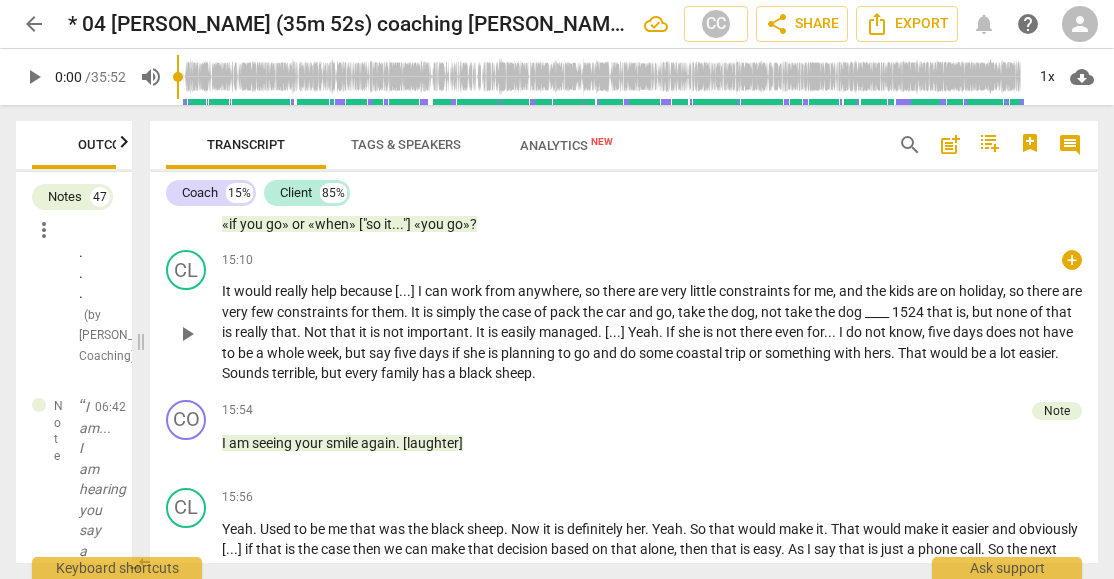 click on "would" at bounding box center [254, 291] 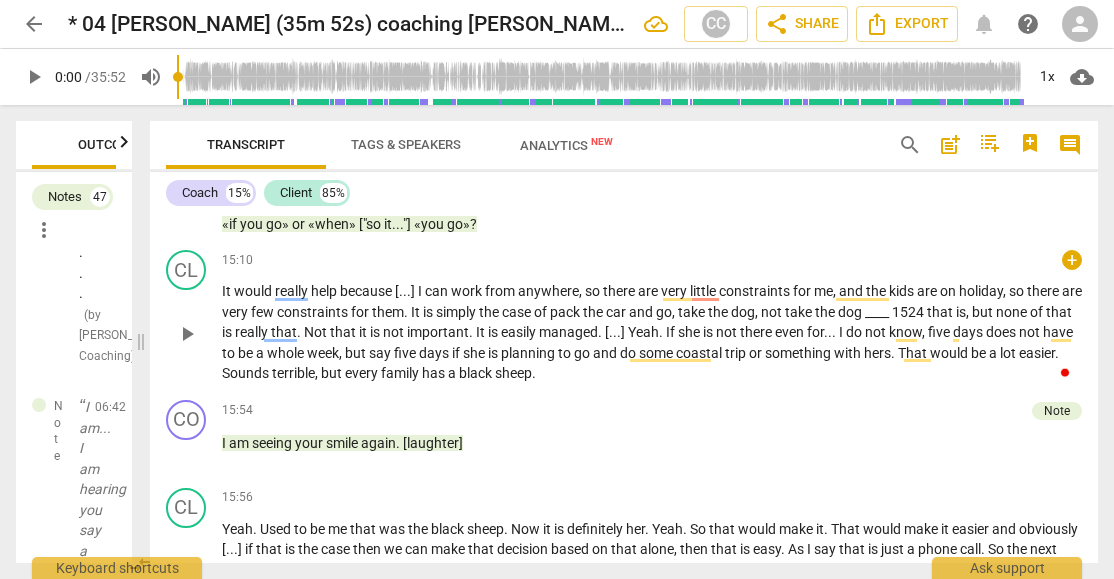 type 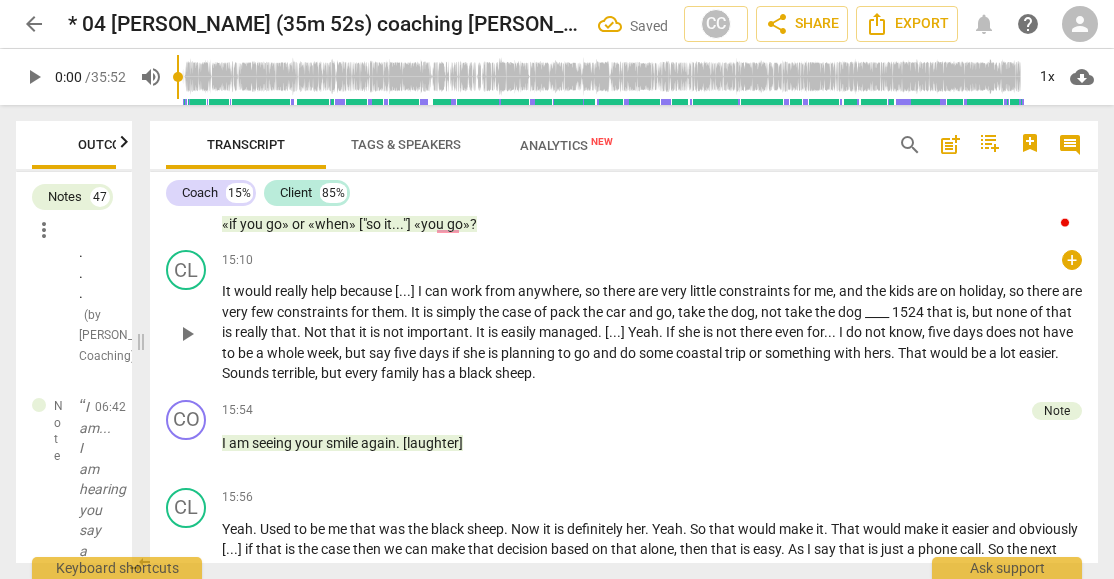 click on "It" at bounding box center (228, 291) 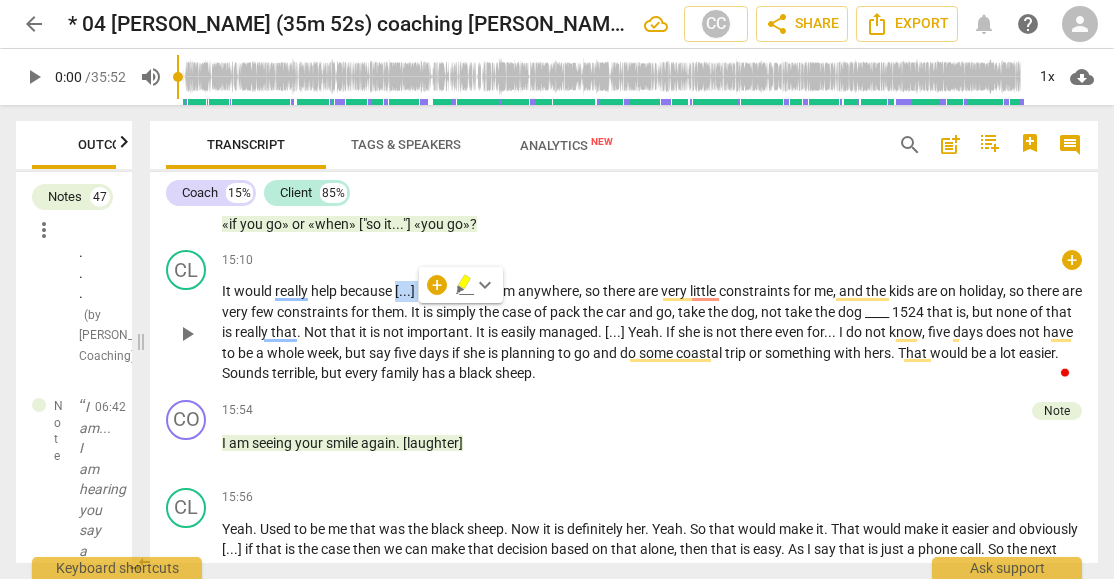 type 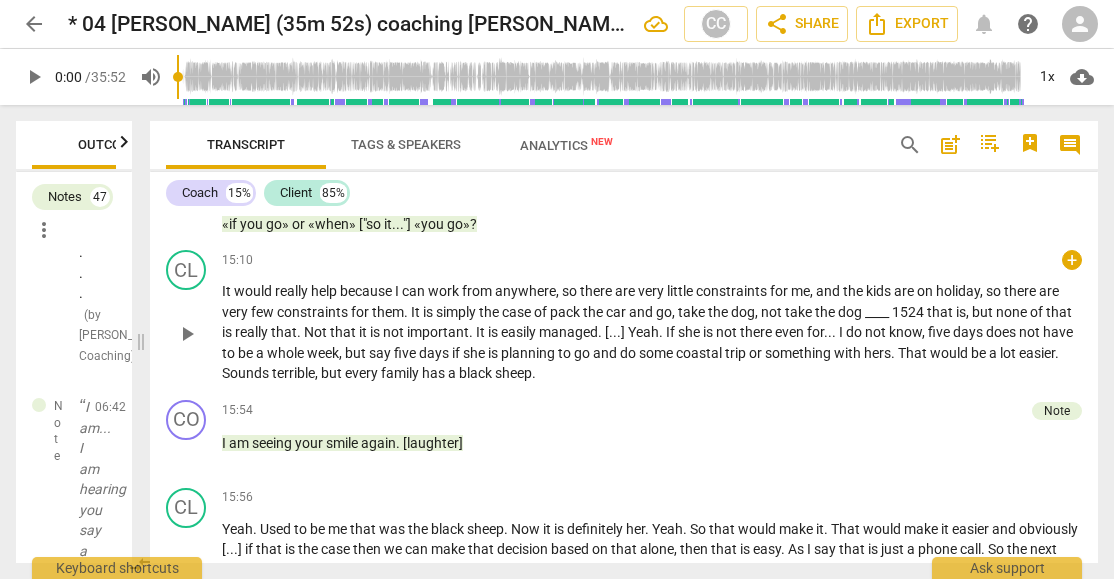 click on "because" at bounding box center [367, 291] 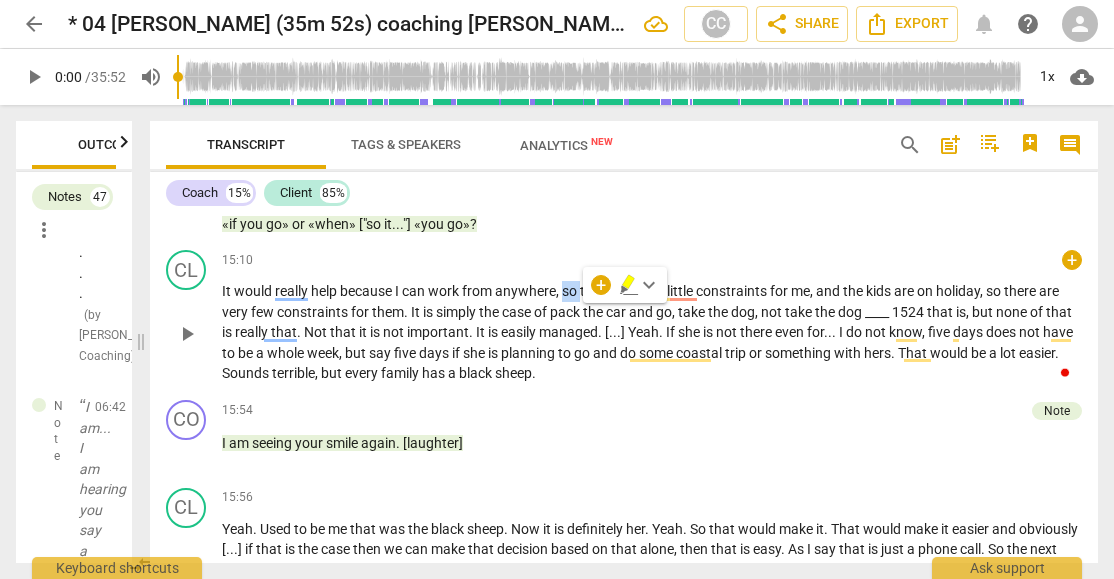 type 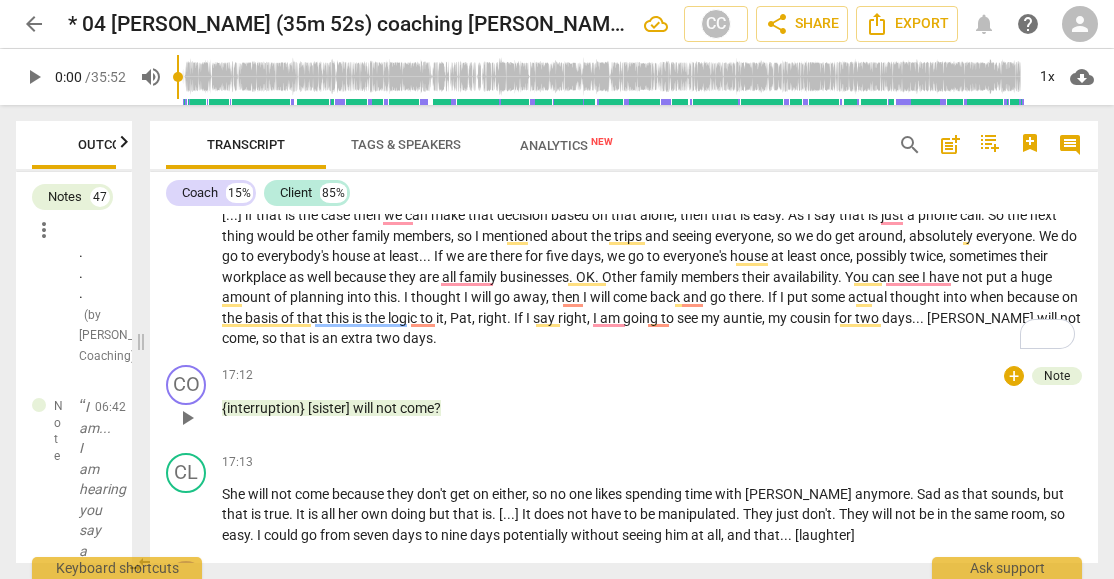 scroll, scrollTop: 3533, scrollLeft: 0, axis: vertical 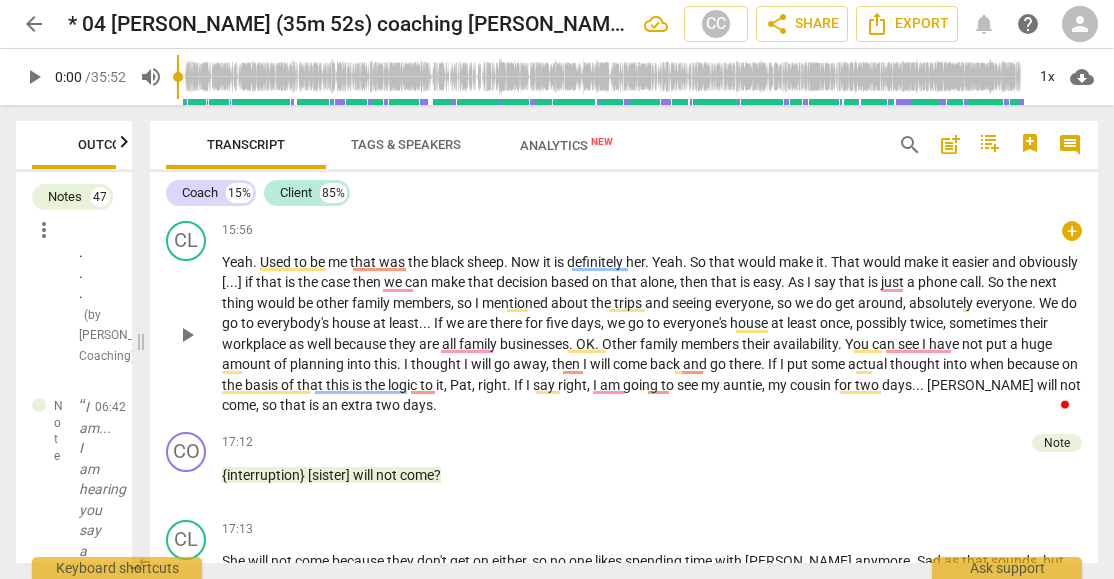 click on "sheep" at bounding box center (485, 262) 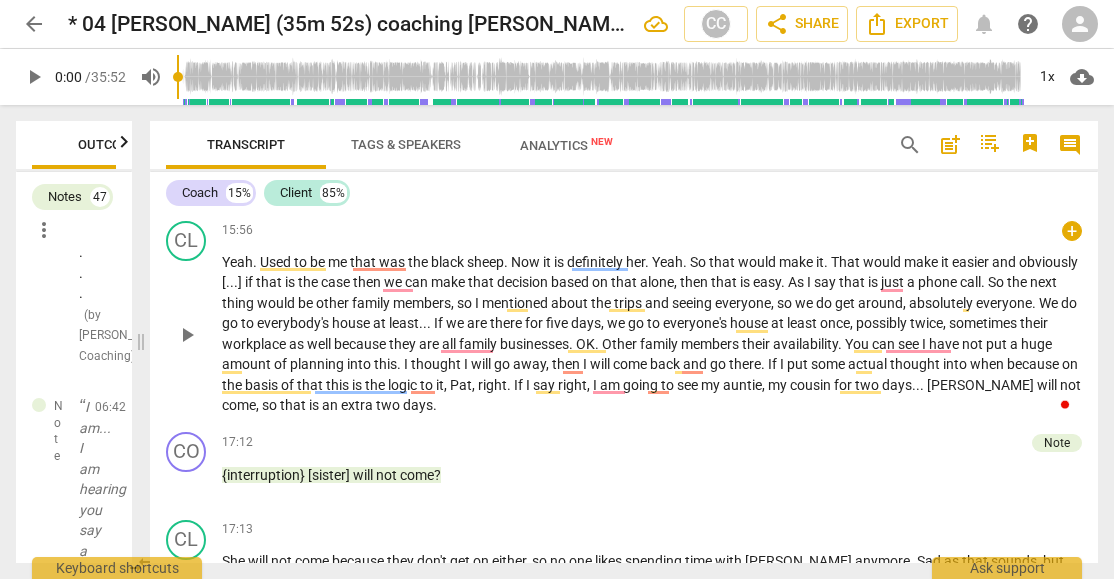 click on "Now" at bounding box center [527, 262] 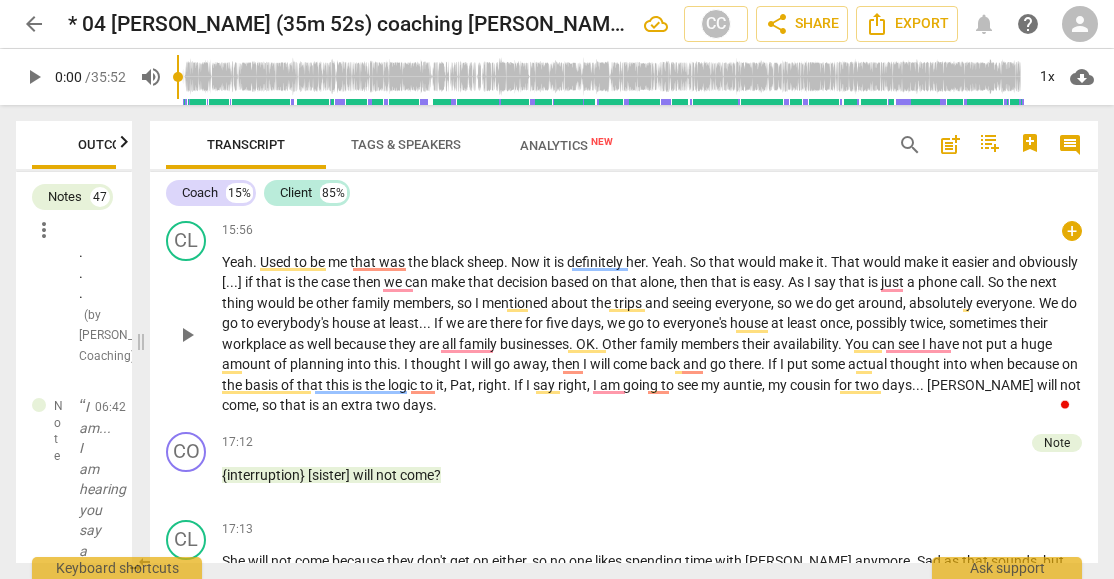 click on "Yeah .   Used   to   be   me   that   was   the   black   sheep .   Now   it   is   definitely   her .   Yeah .   So   that   would   make   it .   That   would   make   it   easier   and   obviously   [ . . . ]   if   that   is   the   case   then   we   can   make   that   decision   based   on   that   alone ,   then   that   is   easy .   As   I   say   that   is   just   a   phone   call .   So   the   next   thing   would   be   other   family   members ,   so   I   mentioned   about   the   trips   and   seeing   everyone ,   so   we   do   get   around ,   absolutely   everyone .   We   do   go   to   everybody's   house   at   least . . .   If   we   are   there   for   five   days ,   we   go   to   everyone's   house   at   least   once ,   possibly   twice ,   sometimes   their   workplace   as   well   because   they   are   all   family   businesses .   OK .   Other   family   members   their   availability .   You   can   see   I   have   not   put   a   huge   amount   of   planning   into   ." at bounding box center (652, 334) 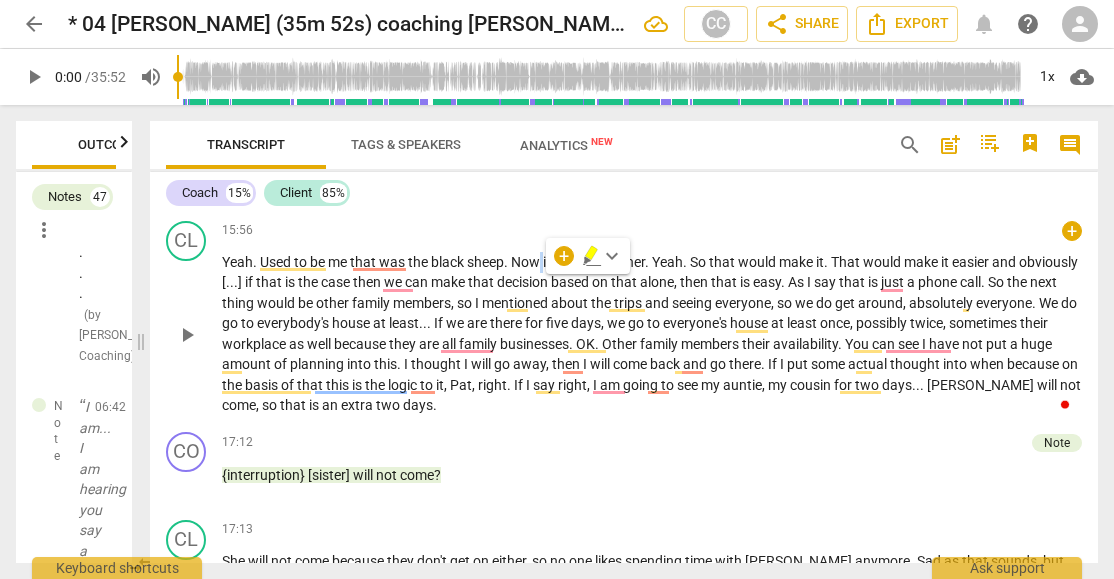 click on "Now" at bounding box center (527, 262) 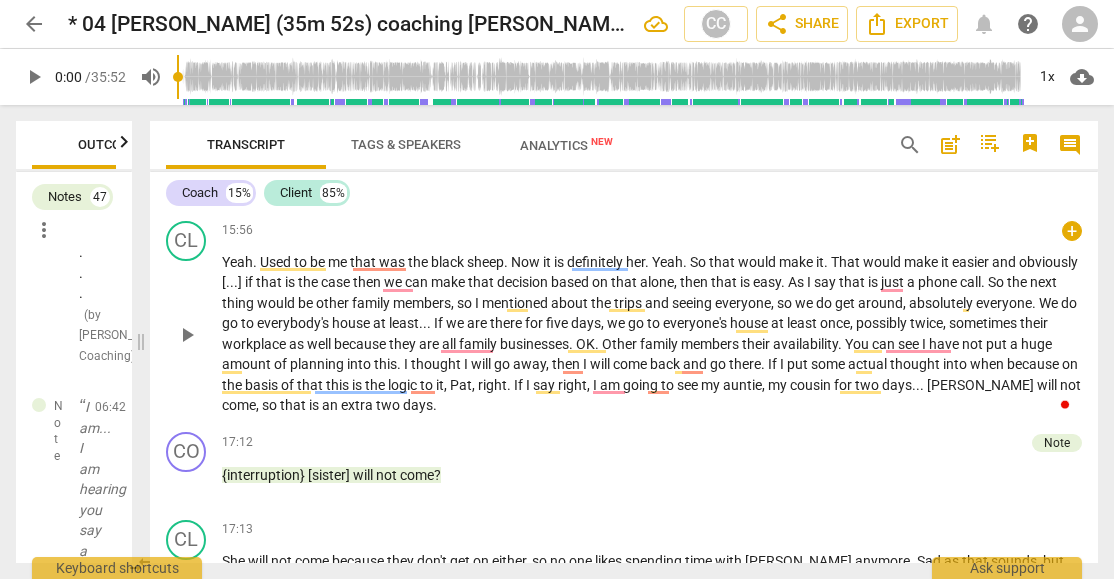 type 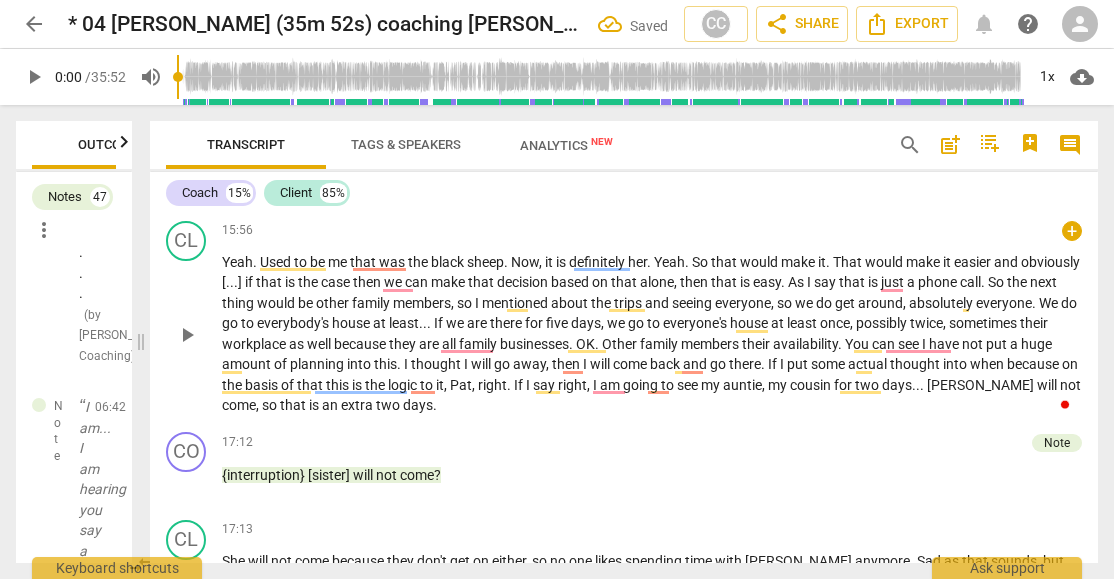 click on "So" at bounding box center [701, 262] 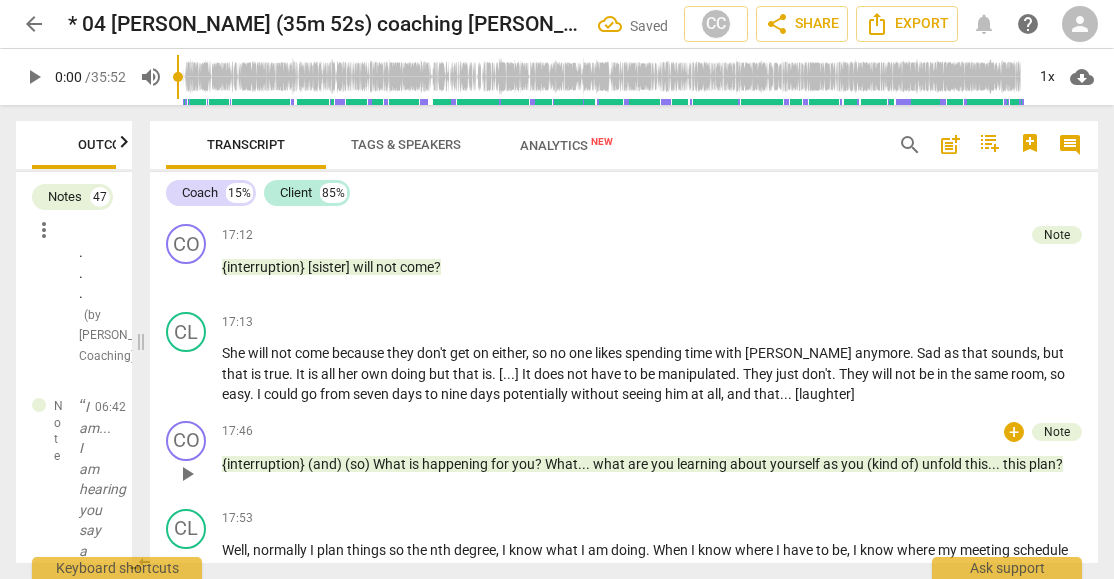 scroll, scrollTop: 3800, scrollLeft: 0, axis: vertical 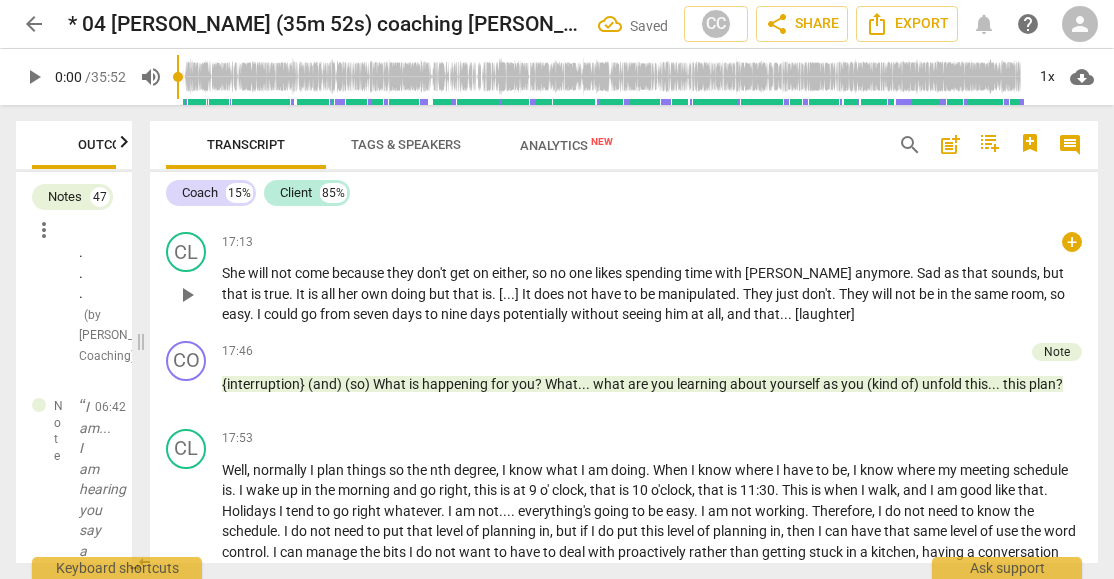 click on "don't" at bounding box center [433, 273] 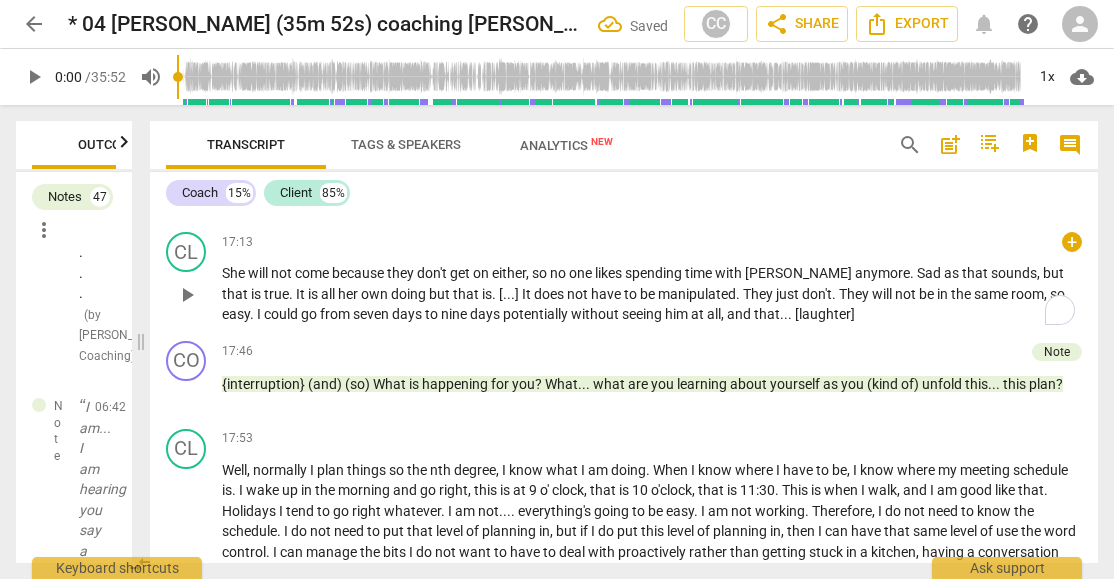 drag, startPoint x: 493, startPoint y: 290, endPoint x: 833, endPoint y: 384, distance: 352.75488 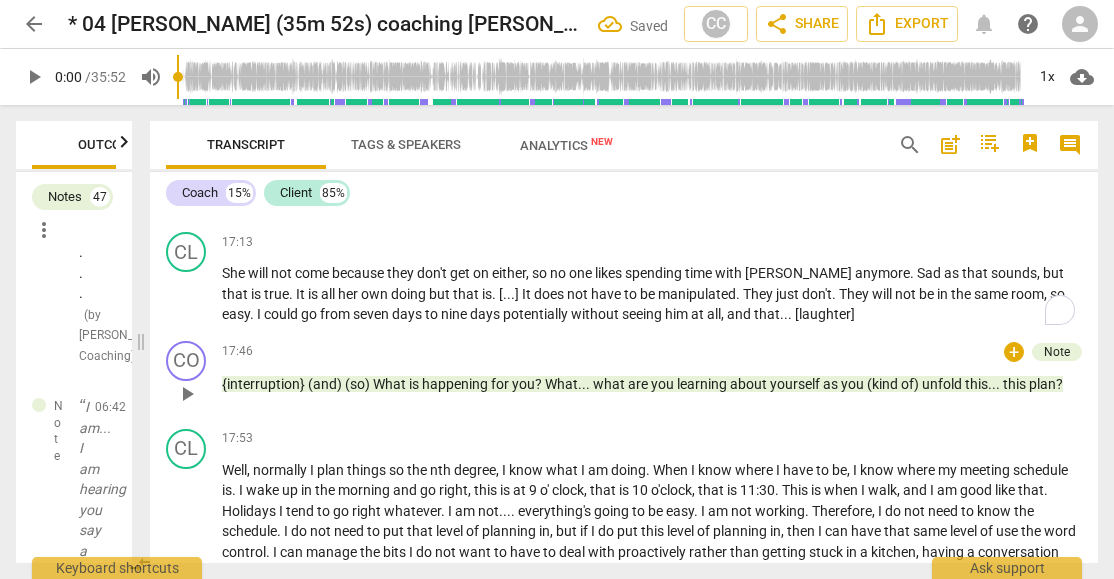 click on "on" at bounding box center (482, 273) 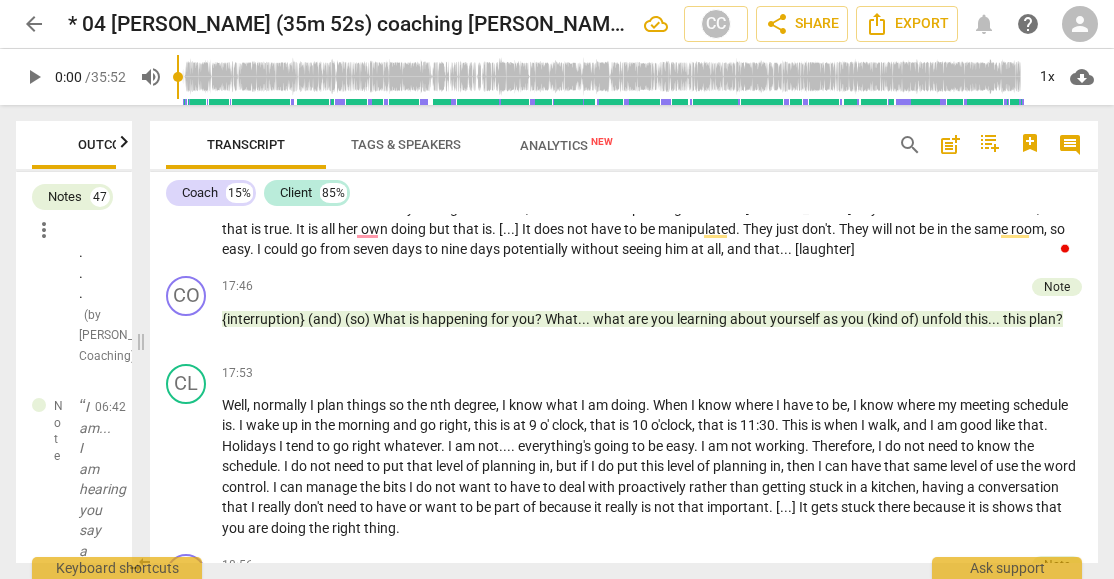 scroll, scrollTop: 3866, scrollLeft: 0, axis: vertical 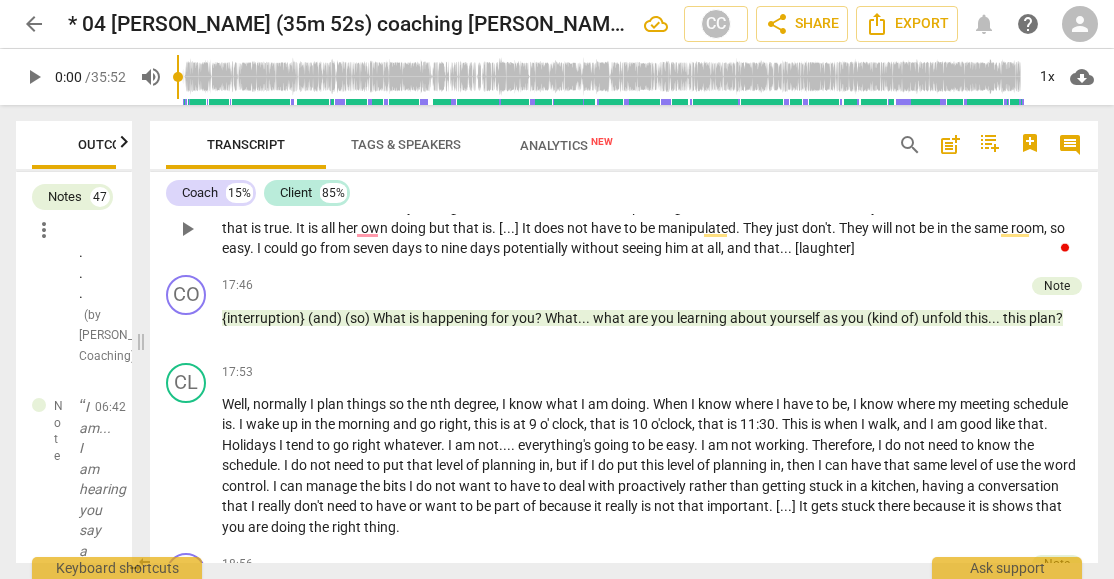 click on "as" at bounding box center (953, 207) 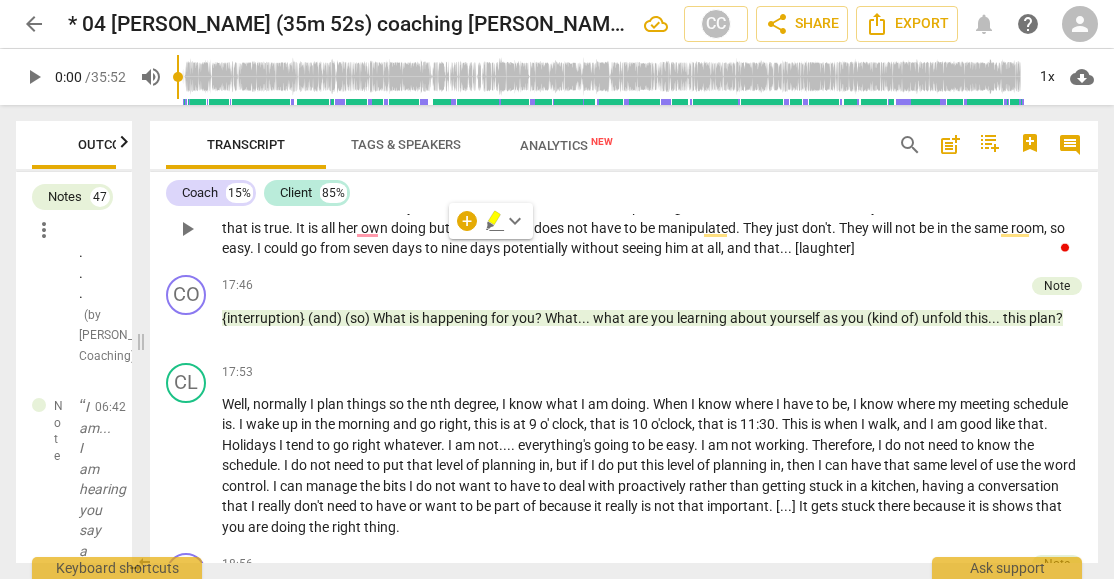 type 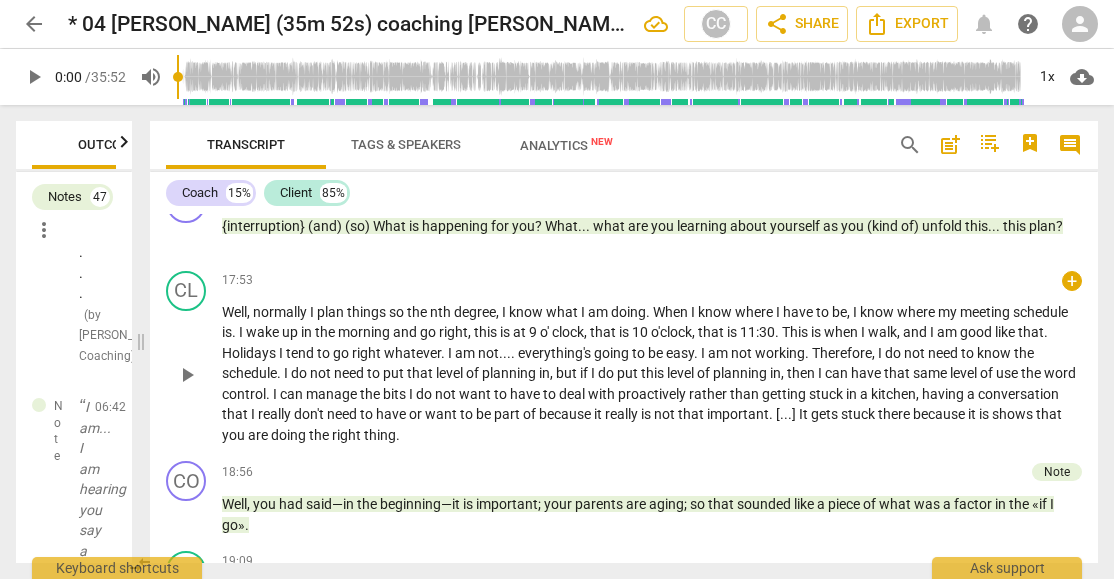 scroll, scrollTop: 4000, scrollLeft: 0, axis: vertical 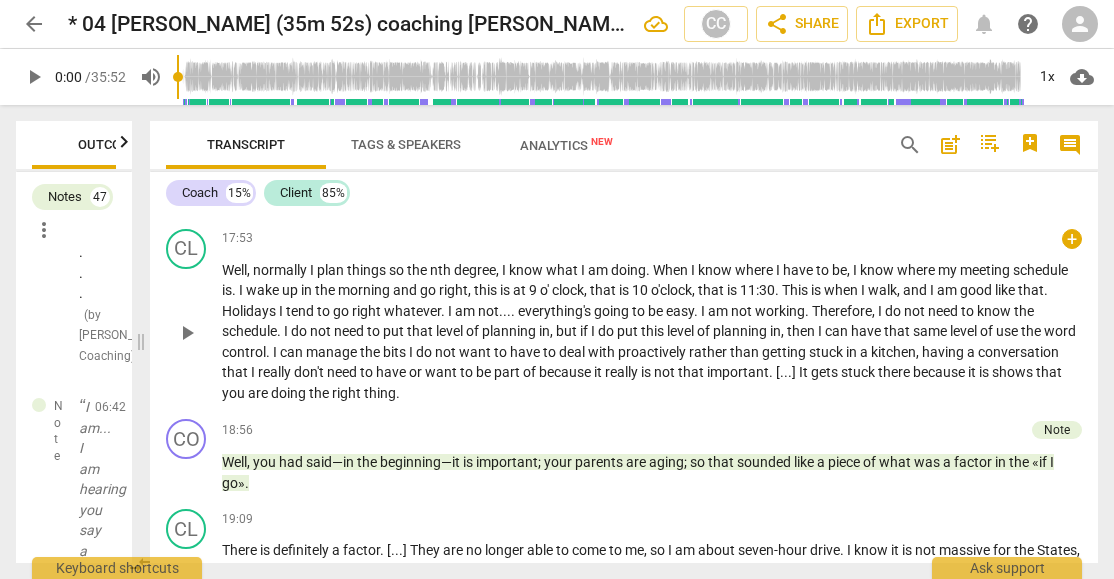 click on "so" at bounding box center [398, 270] 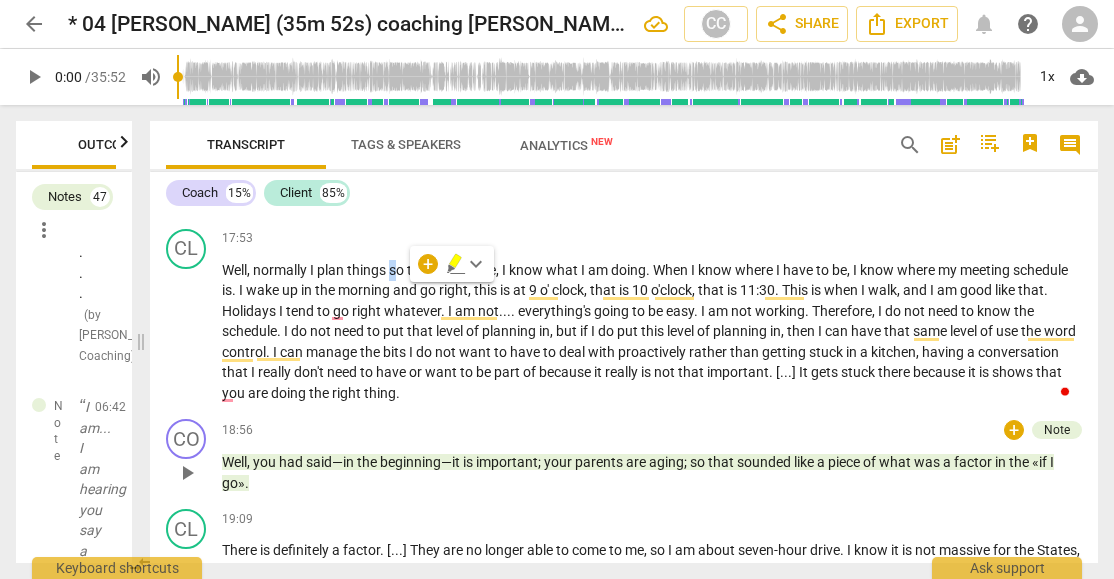 type 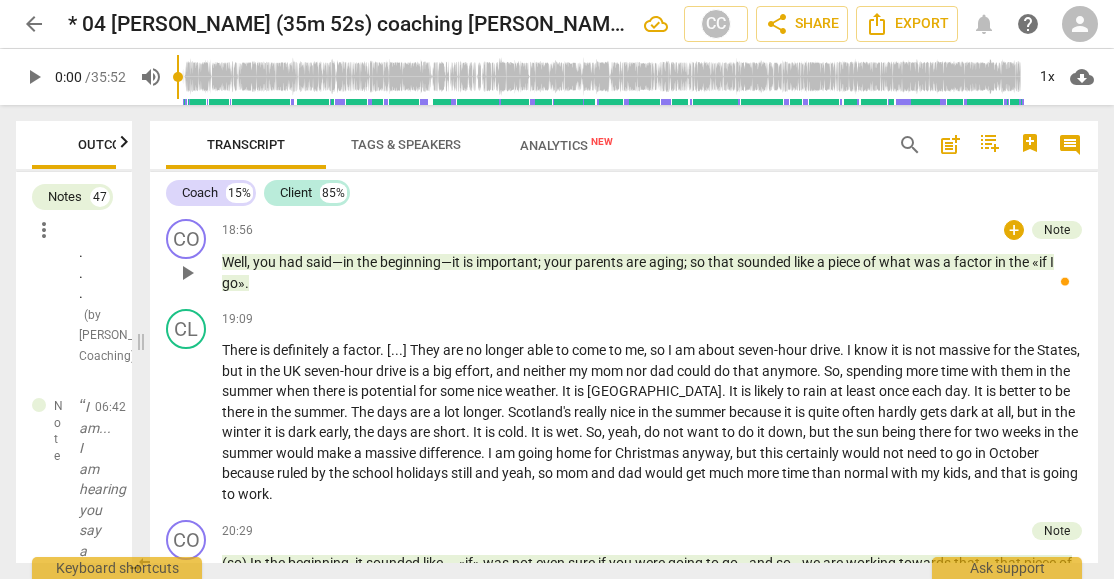scroll, scrollTop: 4266, scrollLeft: 0, axis: vertical 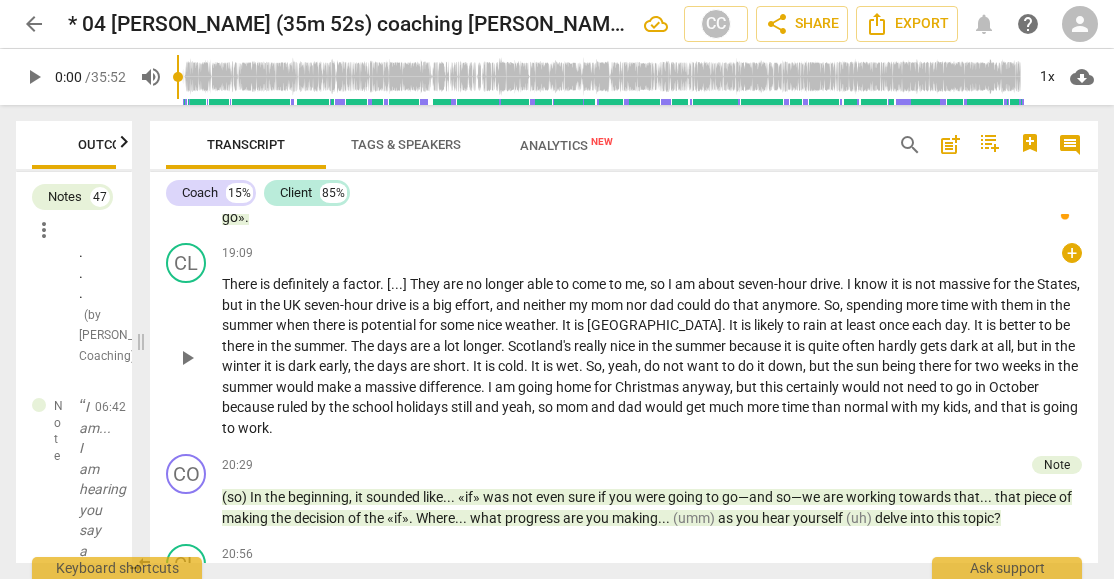 click on "There" at bounding box center (241, 284) 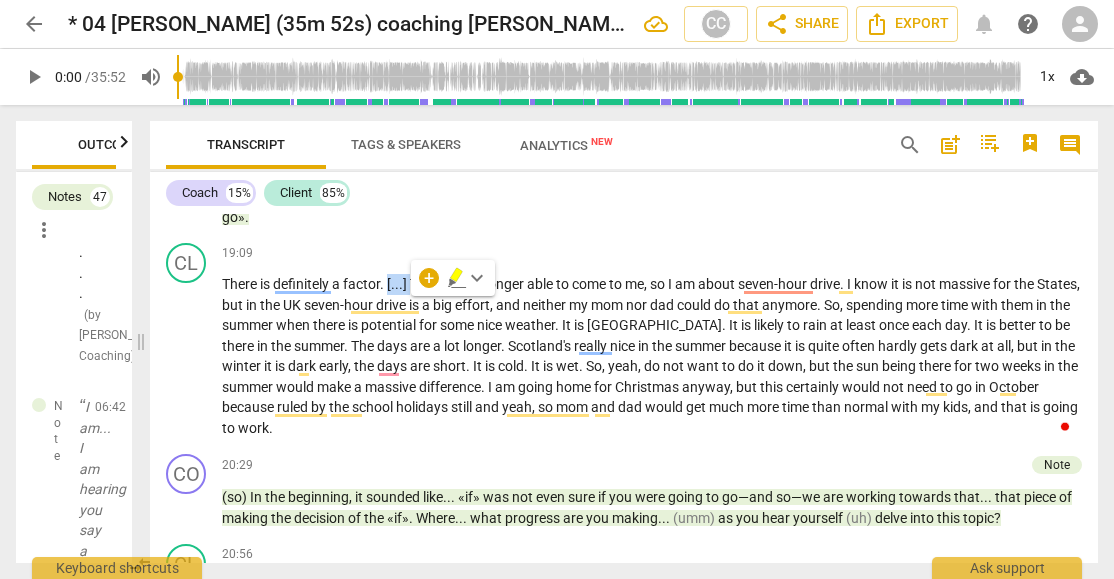 type 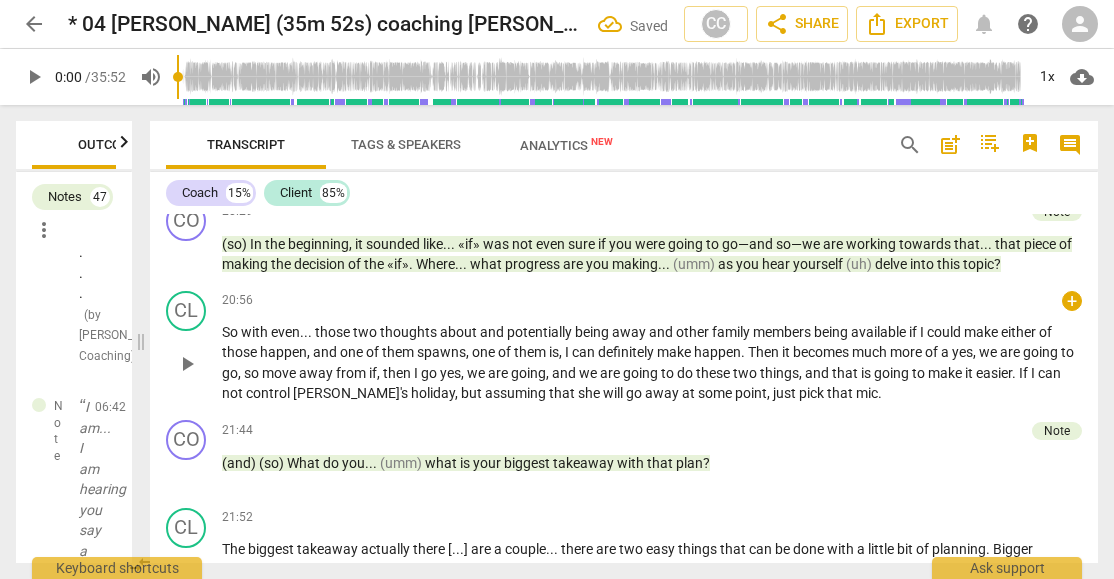 scroll, scrollTop: 4533, scrollLeft: 0, axis: vertical 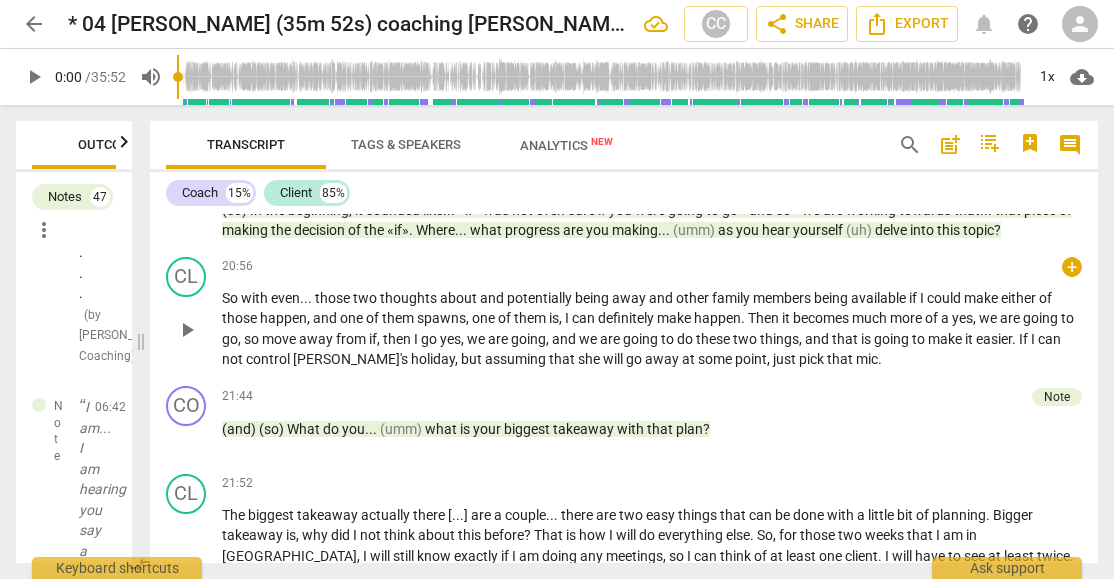 drag, startPoint x: 239, startPoint y: 313, endPoint x: 442, endPoint y: 350, distance: 206.34438 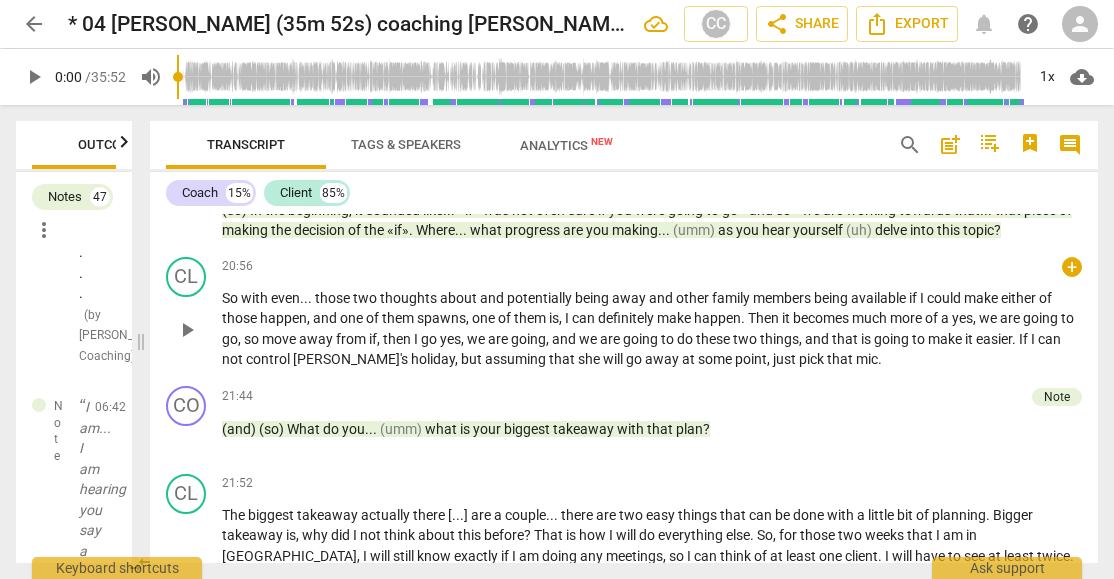 click on "So" at bounding box center (231, 298) 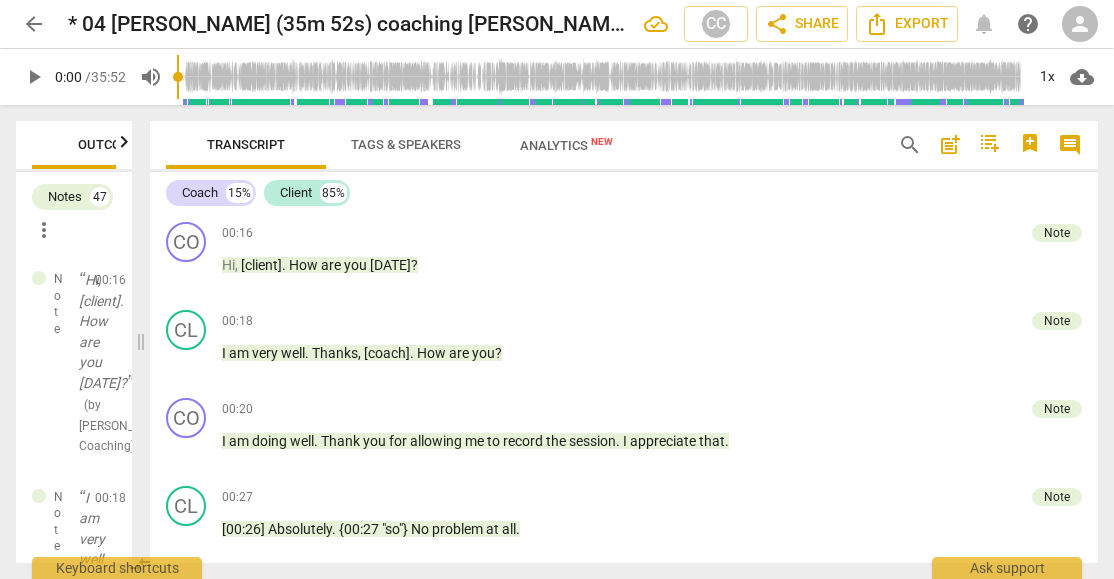 scroll, scrollTop: 0, scrollLeft: 0, axis: both 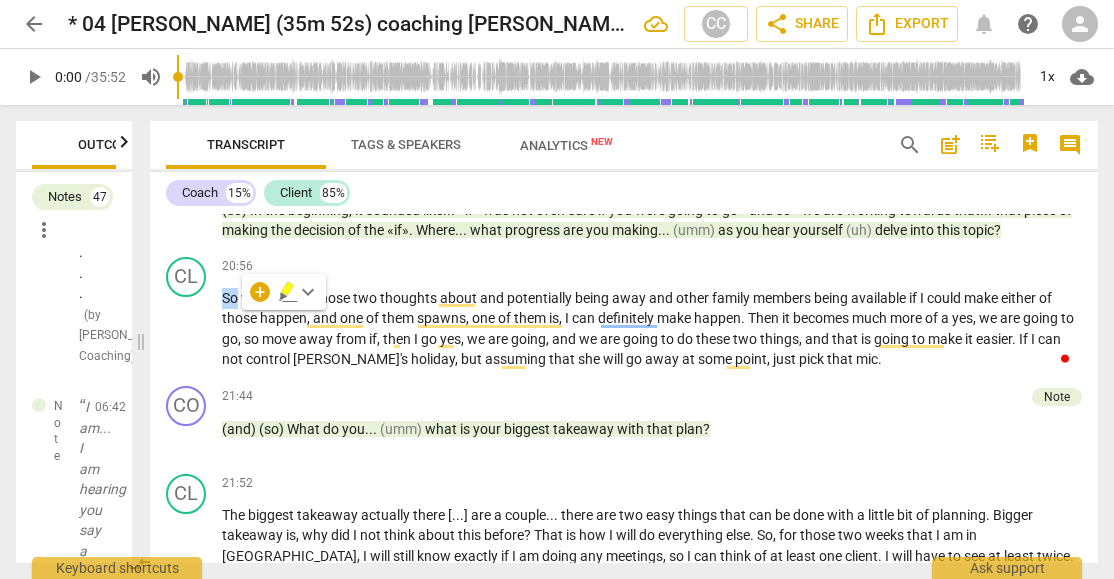 type 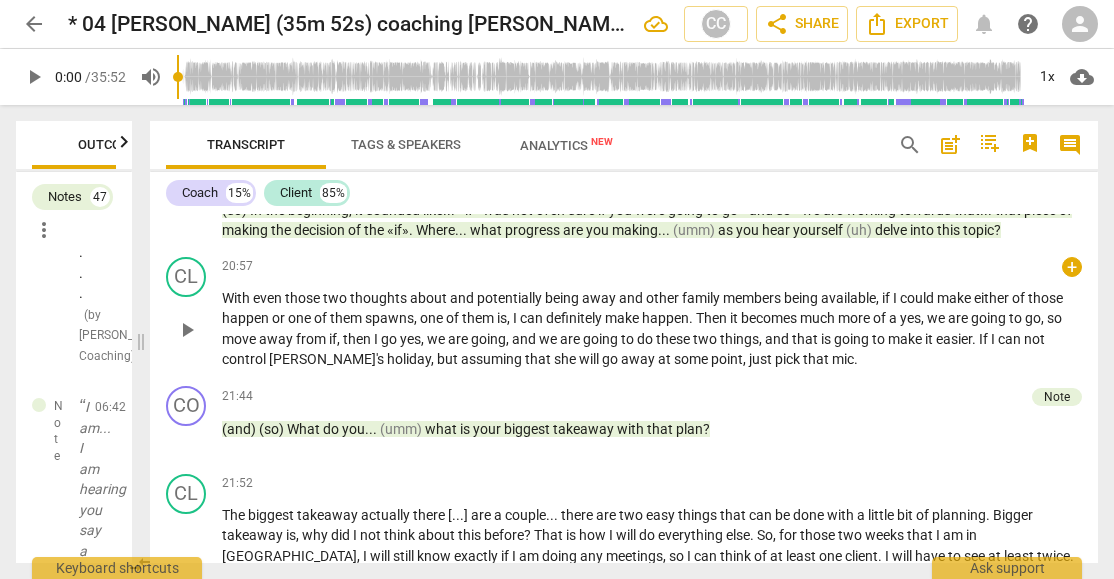 drag, startPoint x: 524, startPoint y: 335, endPoint x: 539, endPoint y: 368, distance: 36.249138 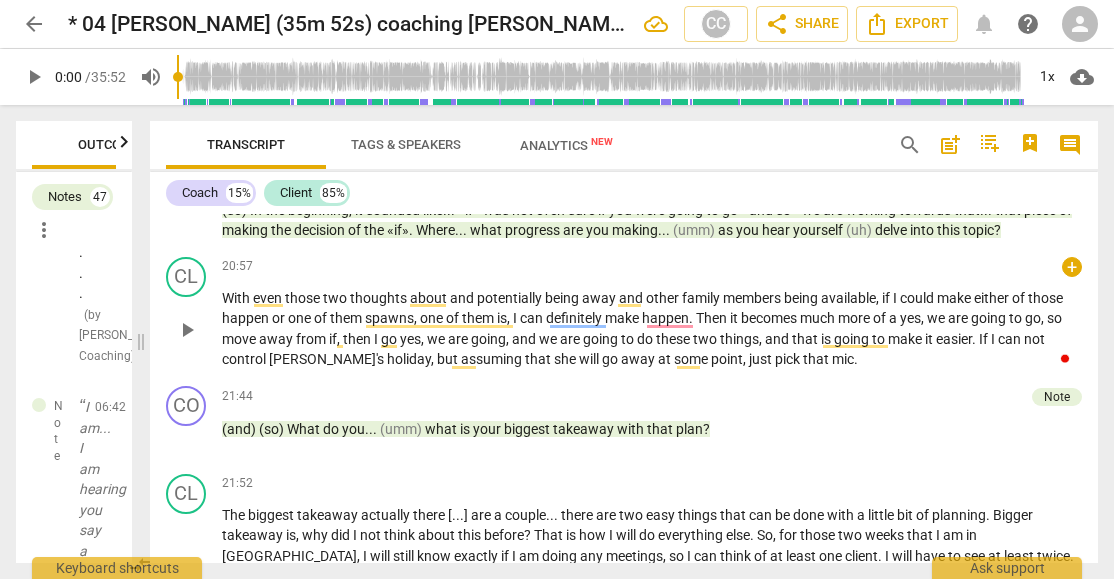 type 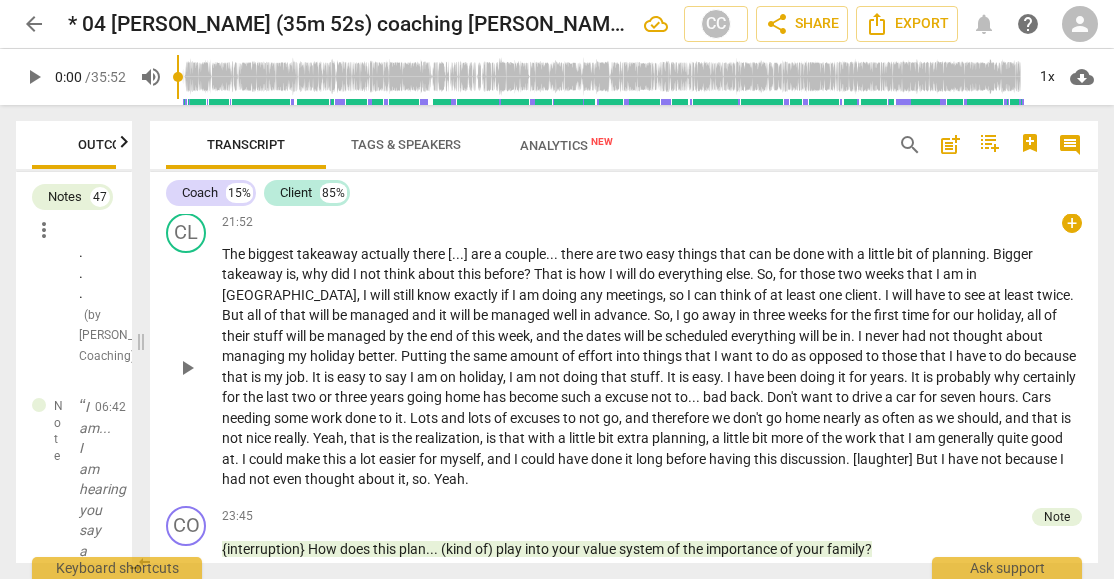 scroll, scrollTop: 4800, scrollLeft: 0, axis: vertical 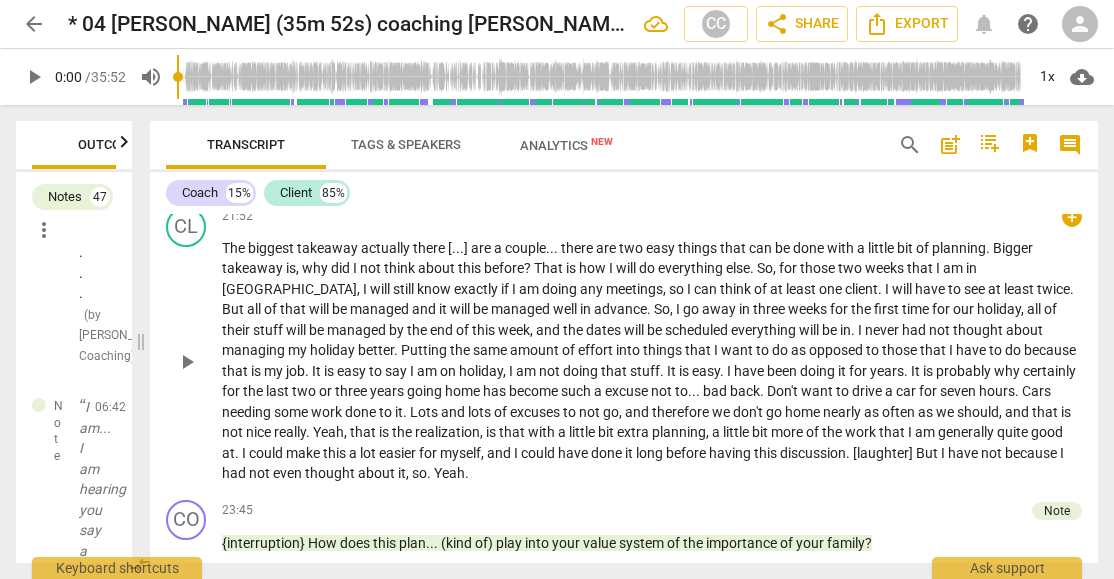 click on "actually" at bounding box center (387, 248) 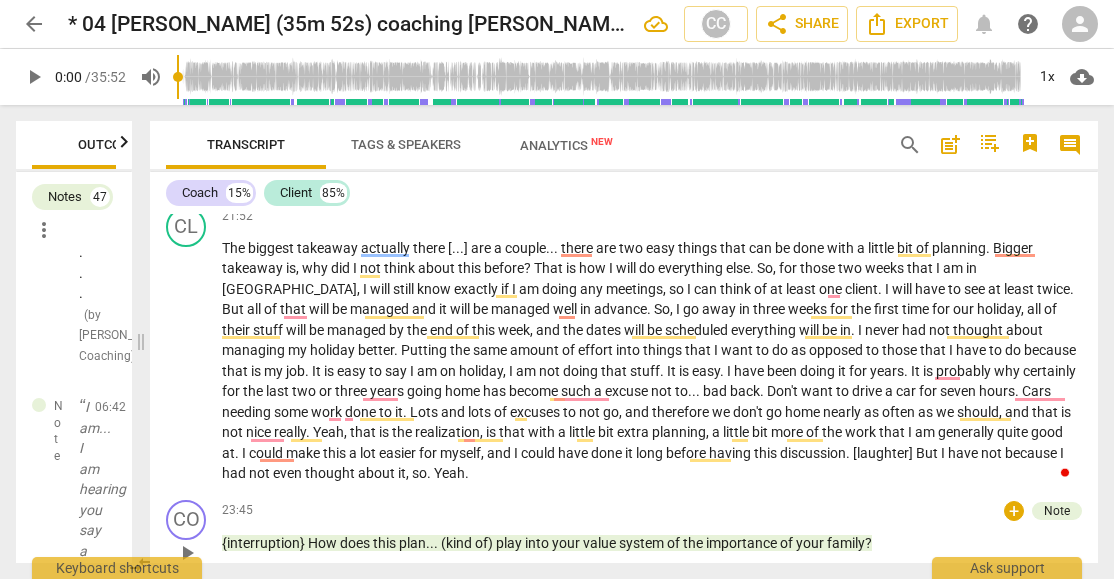 type 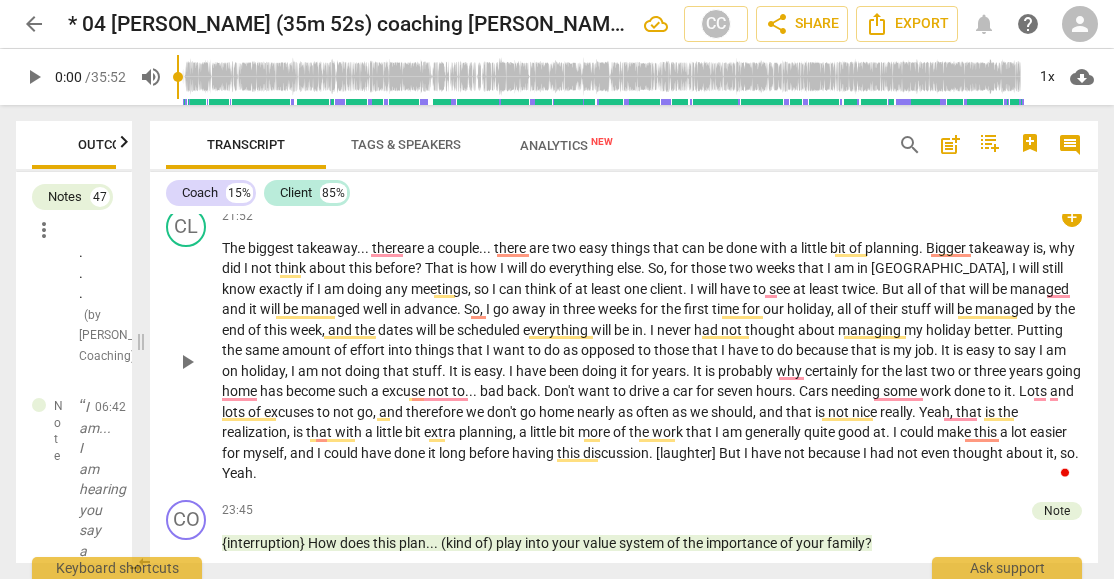 click on "two" at bounding box center (565, 248) 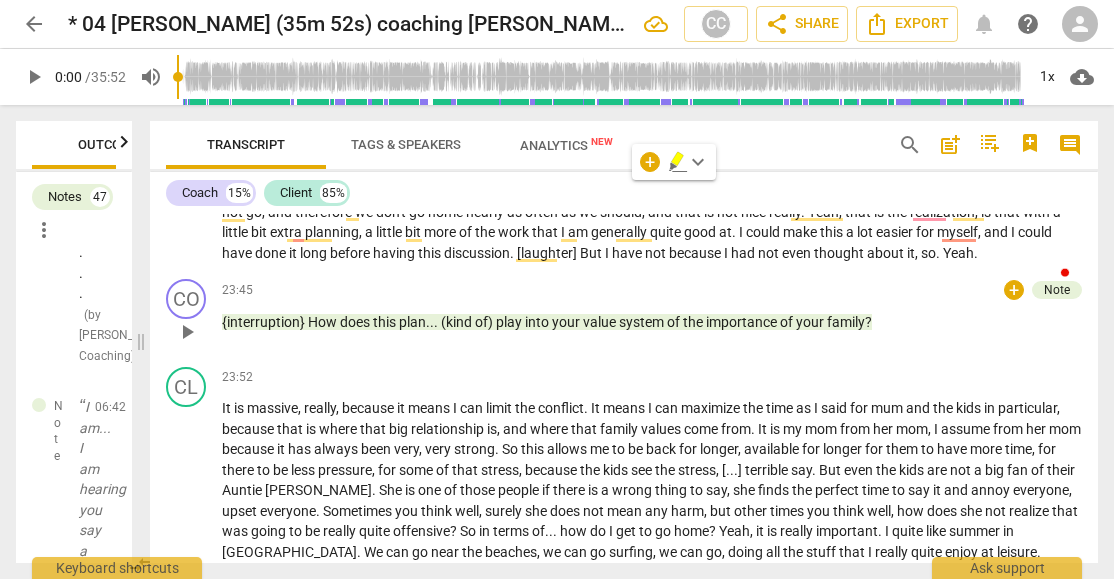 scroll, scrollTop: 4933, scrollLeft: 0, axis: vertical 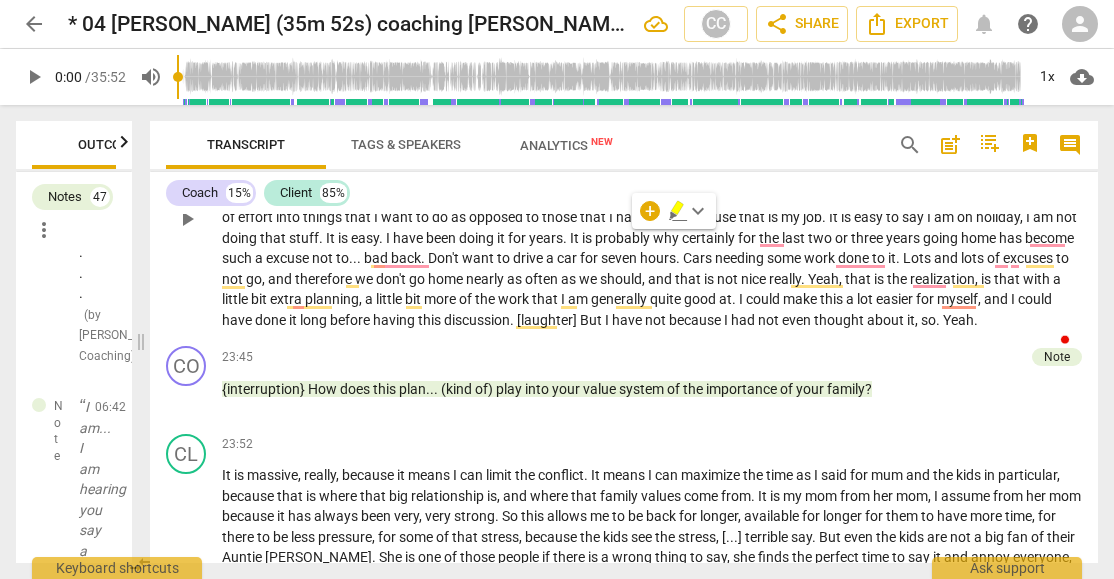 click on "because" at bounding box center [711, 217] 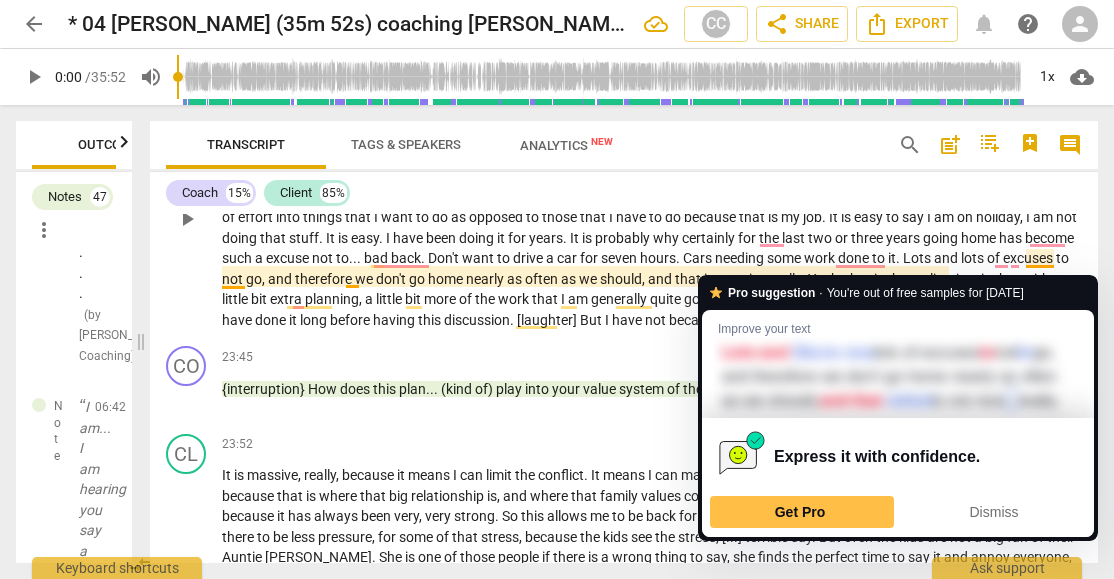 click on "say" at bounding box center (914, 217) 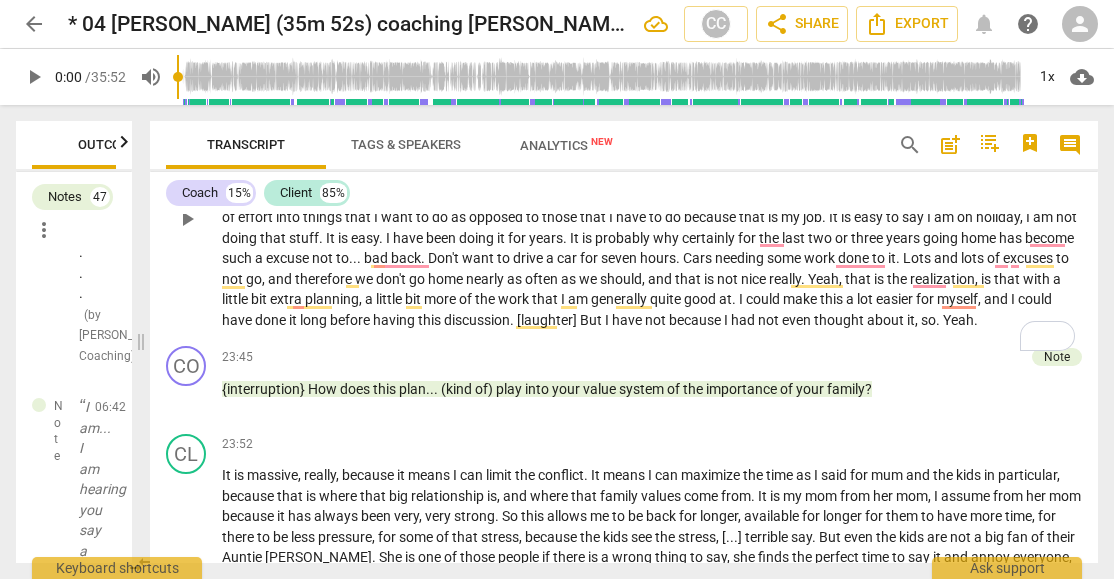 click on "I" at bounding box center (389, 238) 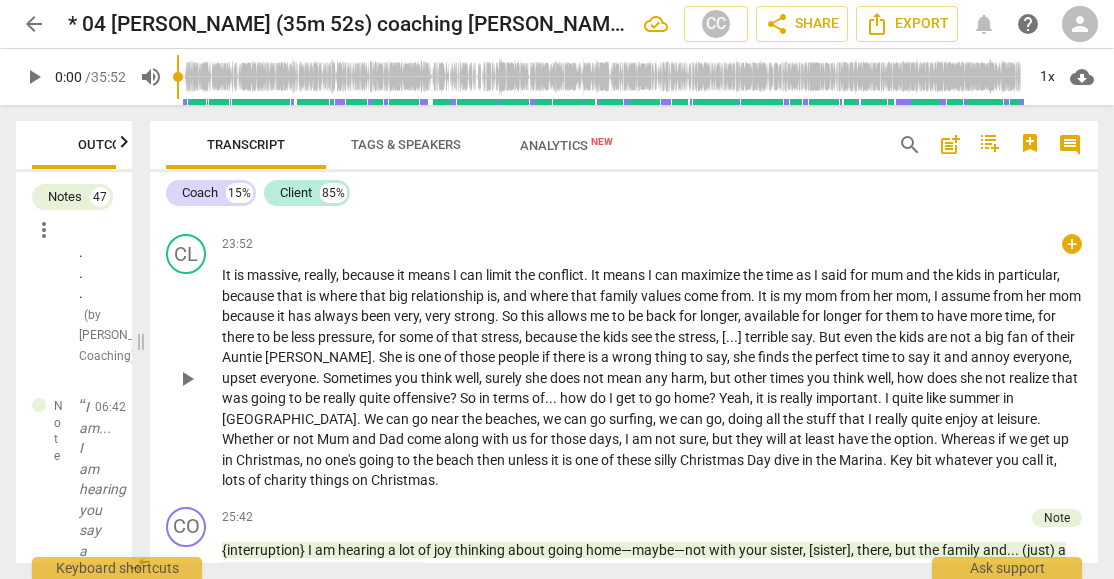 scroll, scrollTop: 5200, scrollLeft: 0, axis: vertical 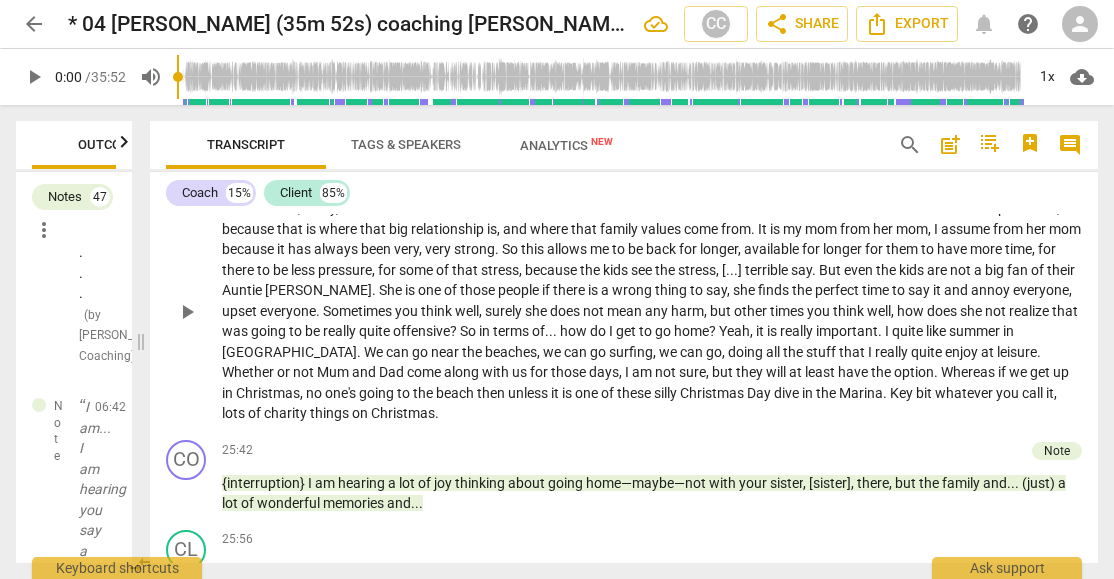 drag, startPoint x: 343, startPoint y: 232, endPoint x: 447, endPoint y: 394, distance: 192.50974 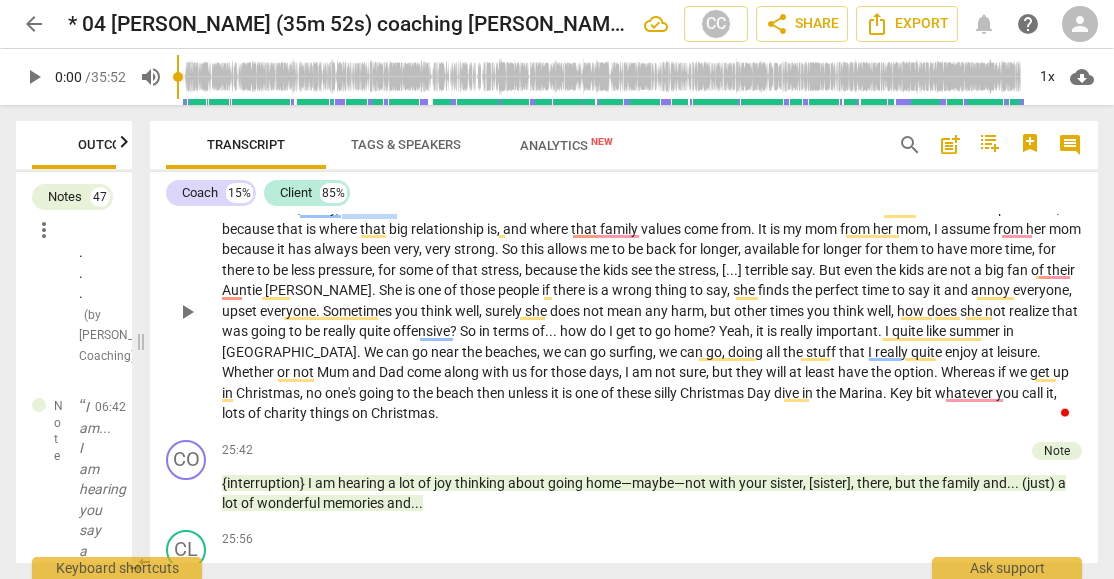 type 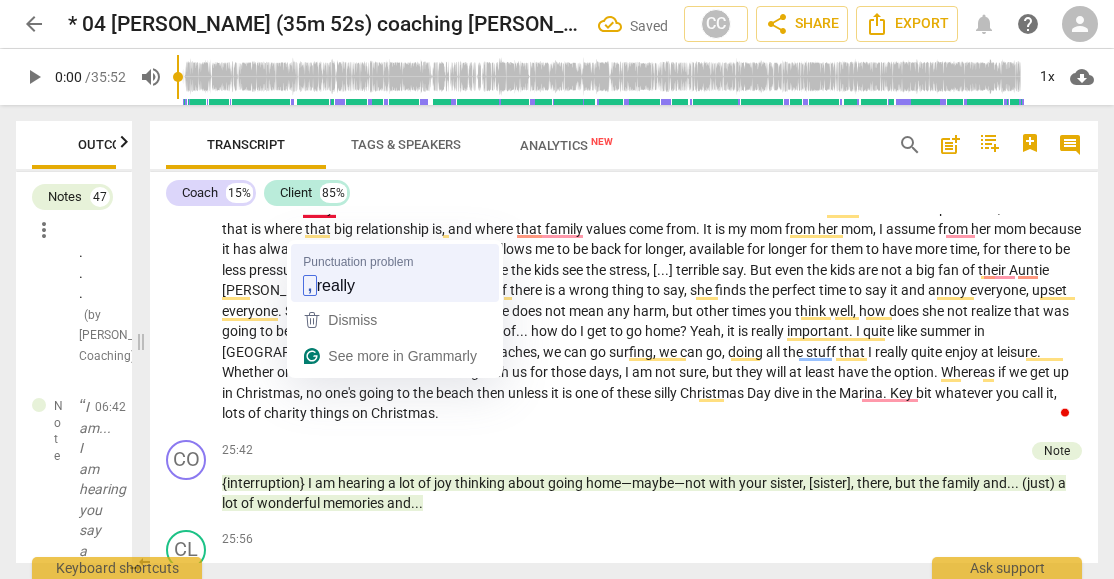 drag, startPoint x: 298, startPoint y: 234, endPoint x: 313, endPoint y: 256, distance: 26.627054 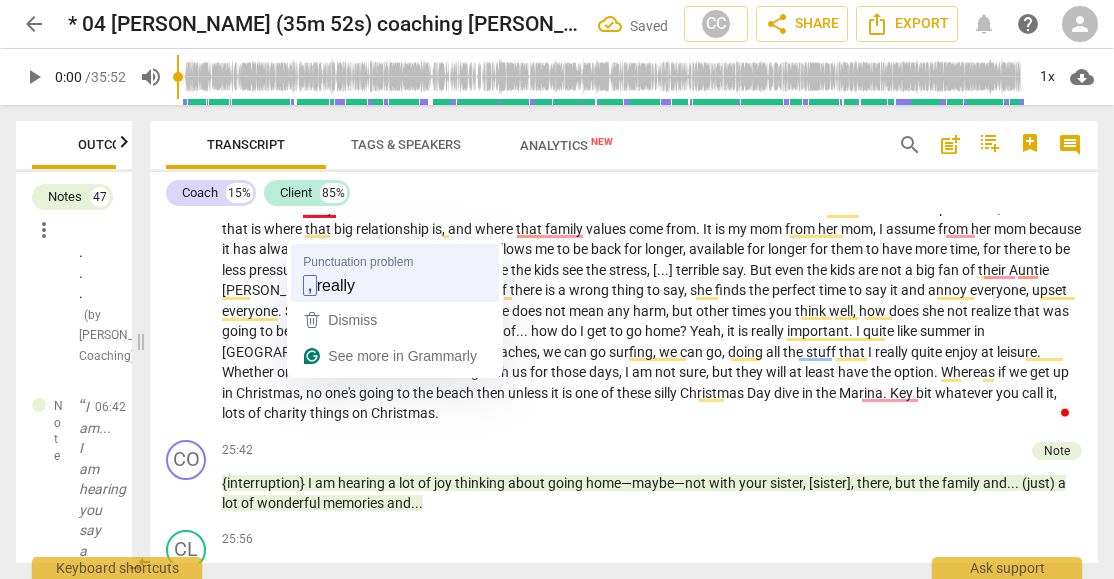 click on "massive" at bounding box center (272, 208) 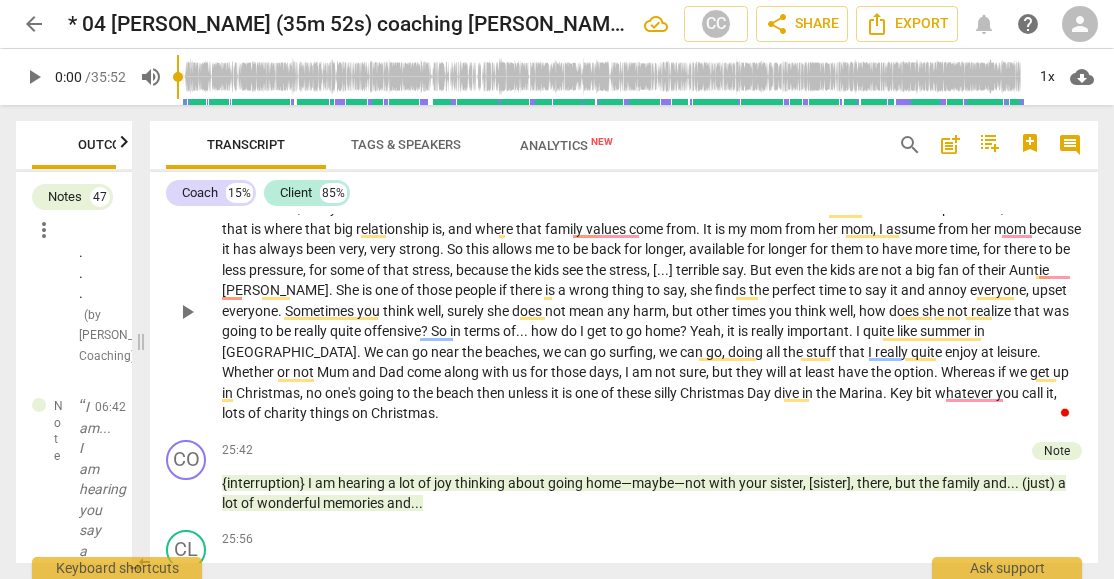 click on "It   is   massive,   really.   It  means   I   can   limit   the   conflict .   It   means   I   can   maximize   the   time   as   I   said   for   mum   and   the   kids   in   particular ,   because   that   is   where   that   big   relationship   is ,   and   where   that   family   values   come   from .   It   is   my   mom   from   her   mom ,   I   assume   from   her   mom   because   it   has   always   been   very ,   very   strong .   So   this   allows   me   to   be   back   for   longer ,   available   for   longer   for   them   to   have   more   time ,   for   there   to   be   less   pressure ,   for   some   of   that   stress ,   because   the   kids   see   the   stress ,   [ . . . ]   terrible   say .   But   even   the   kids   are   not   a   big   fan   of   their   Auntie   Anne .   She   is   one   of   those   people   if   there   is   a   wrong   thing   to   say ,   she   finds   the   perfect   time   to   say   it   and   annoy   everyone ,   upset   everyone .   Sometimes" at bounding box center (652, 311) 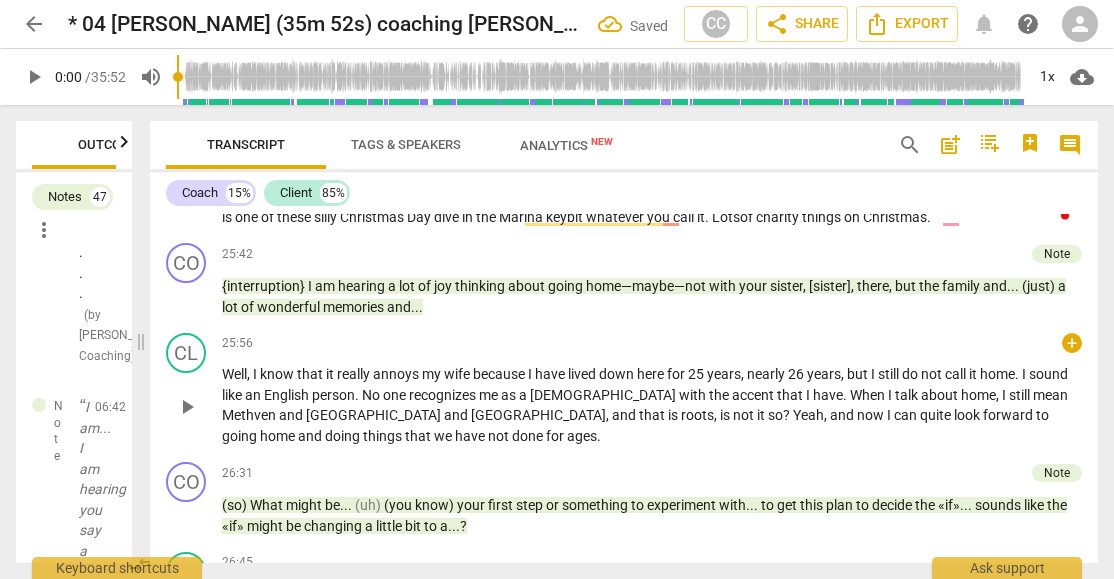 scroll, scrollTop: 5400, scrollLeft: 0, axis: vertical 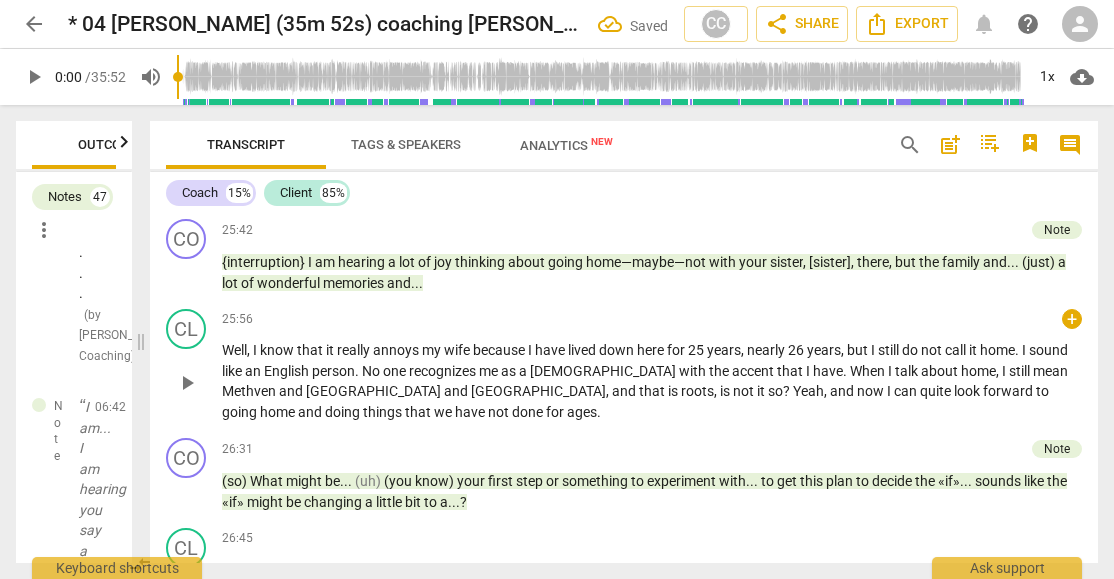 click on "," at bounding box center [250, 350] 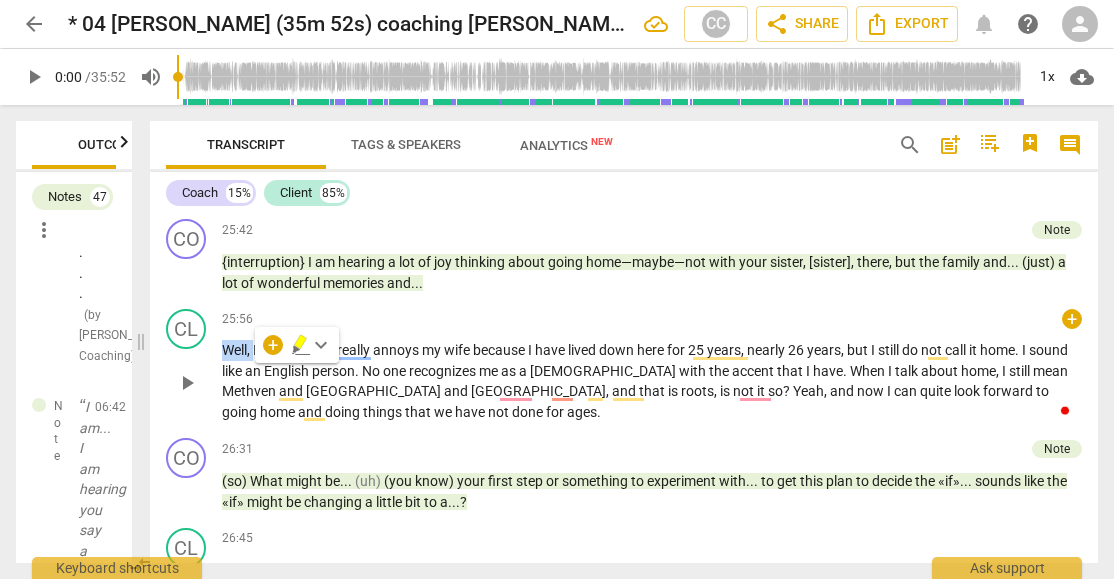 type 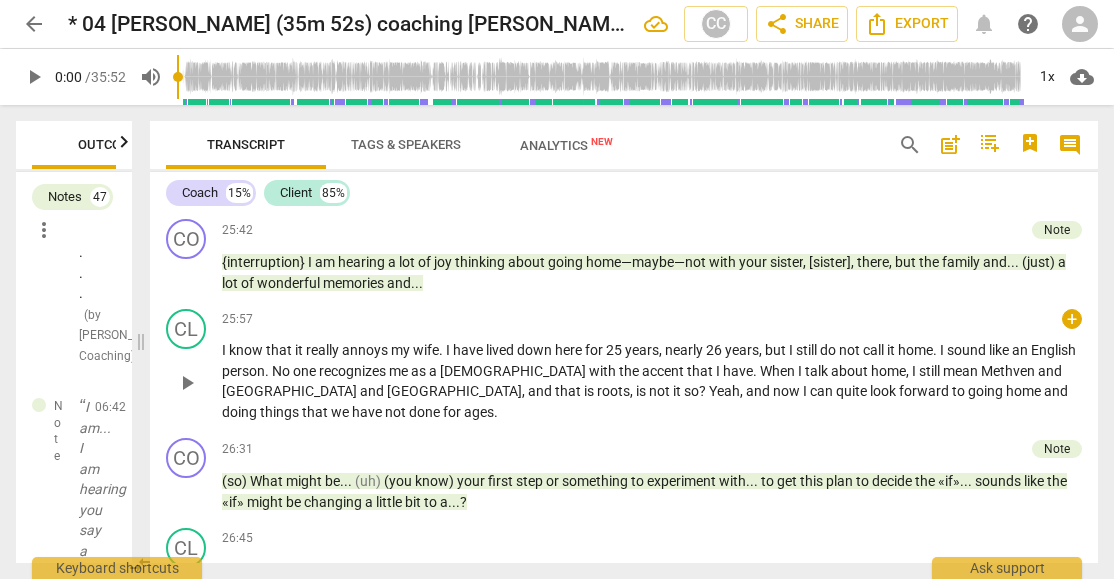 click on "still" at bounding box center [808, 350] 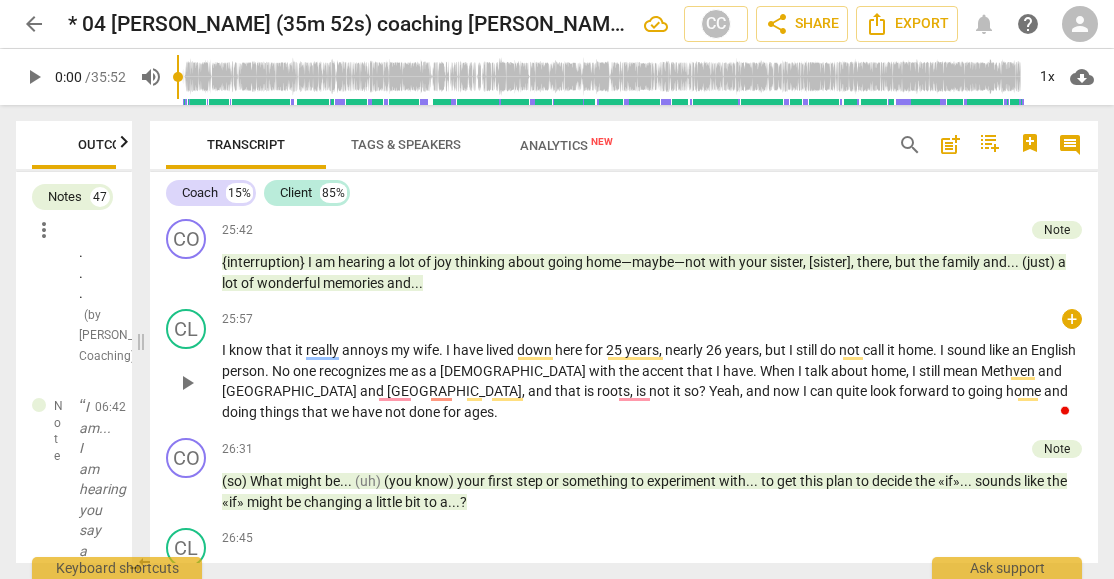 type 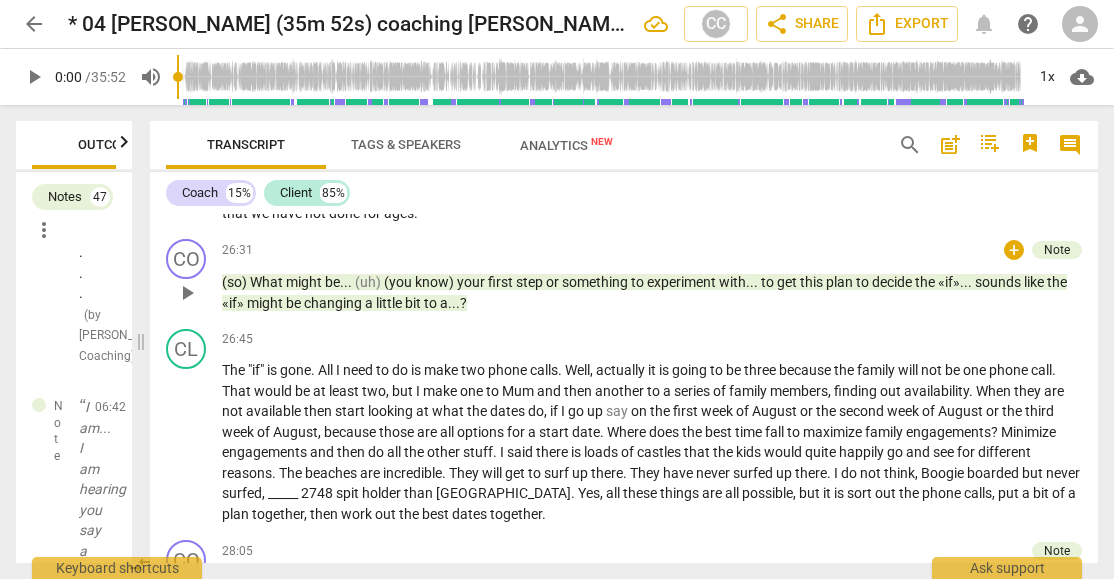 scroll, scrollTop: 5600, scrollLeft: 0, axis: vertical 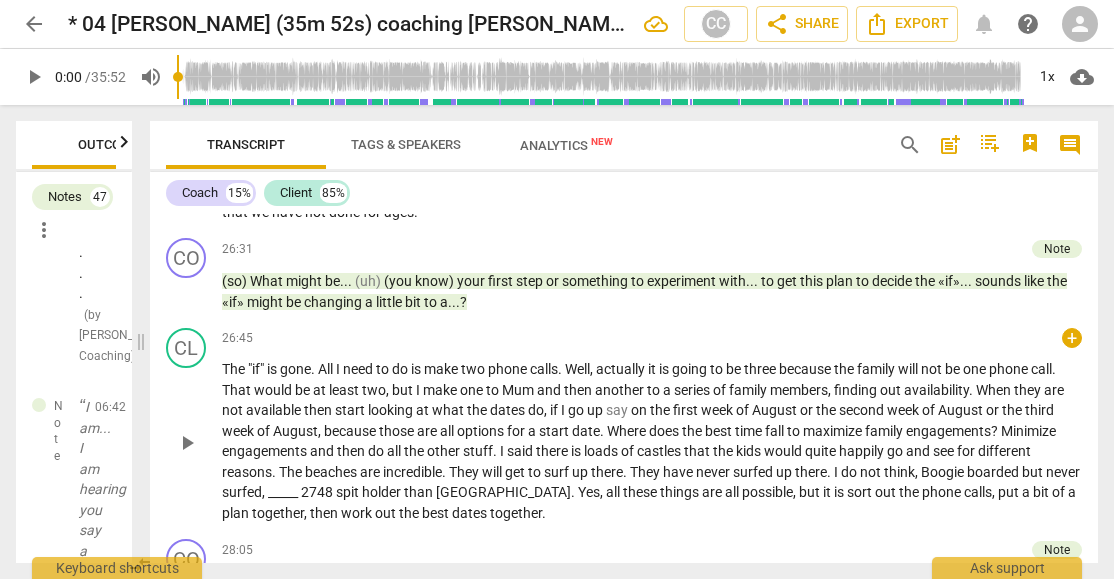 click on "The" at bounding box center [235, 369] 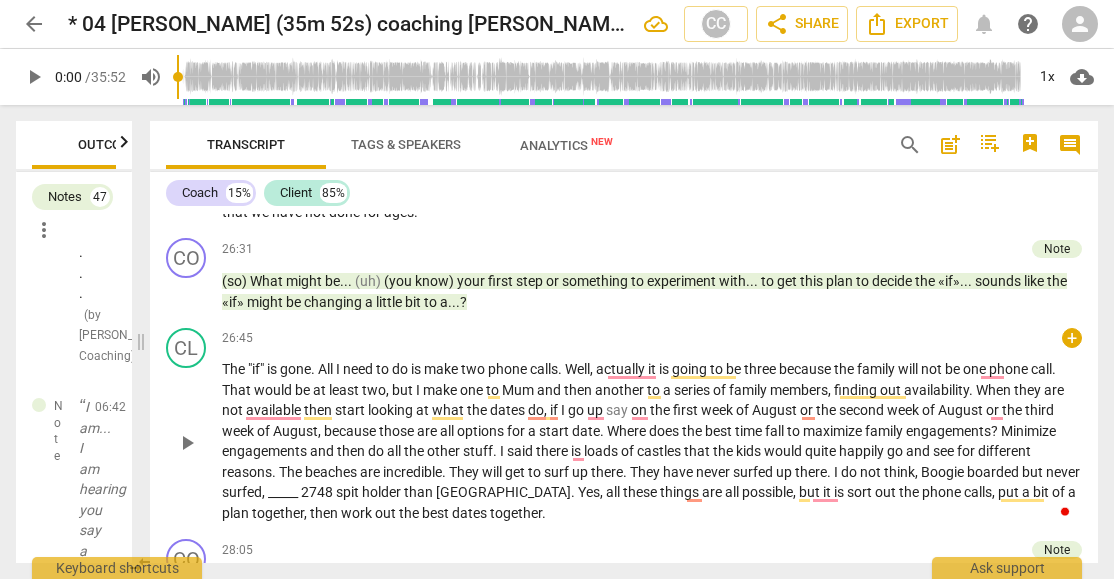 type 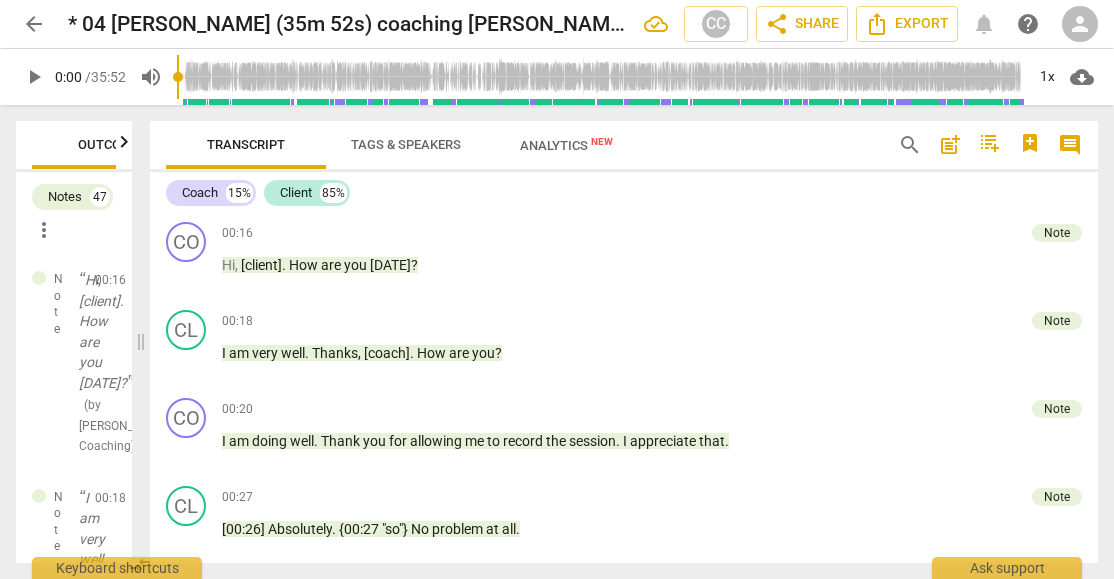 scroll, scrollTop: 0, scrollLeft: 0, axis: both 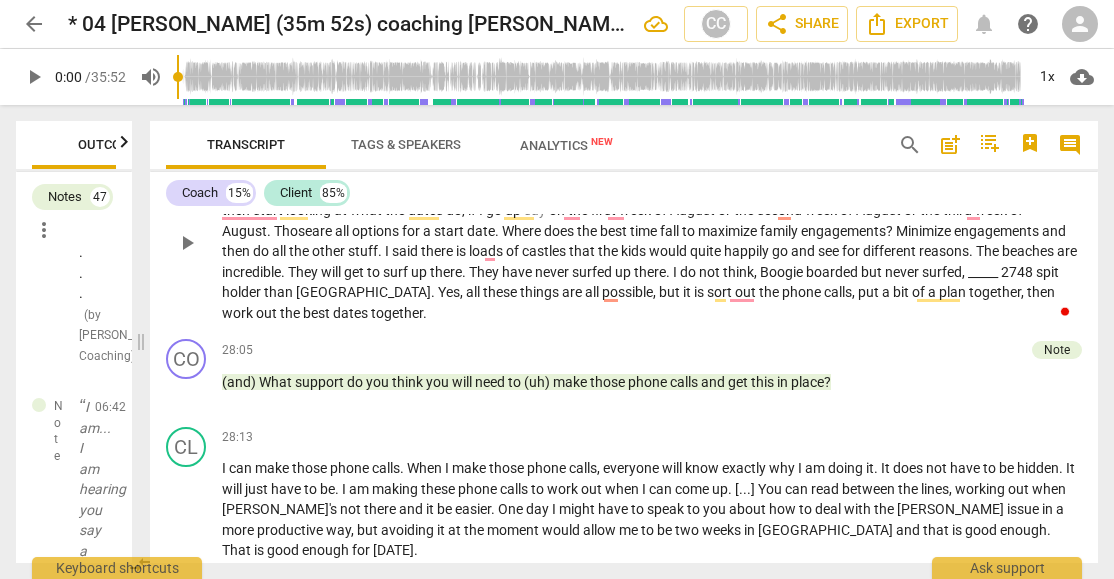 click on "family" at bounding box center (780, 231) 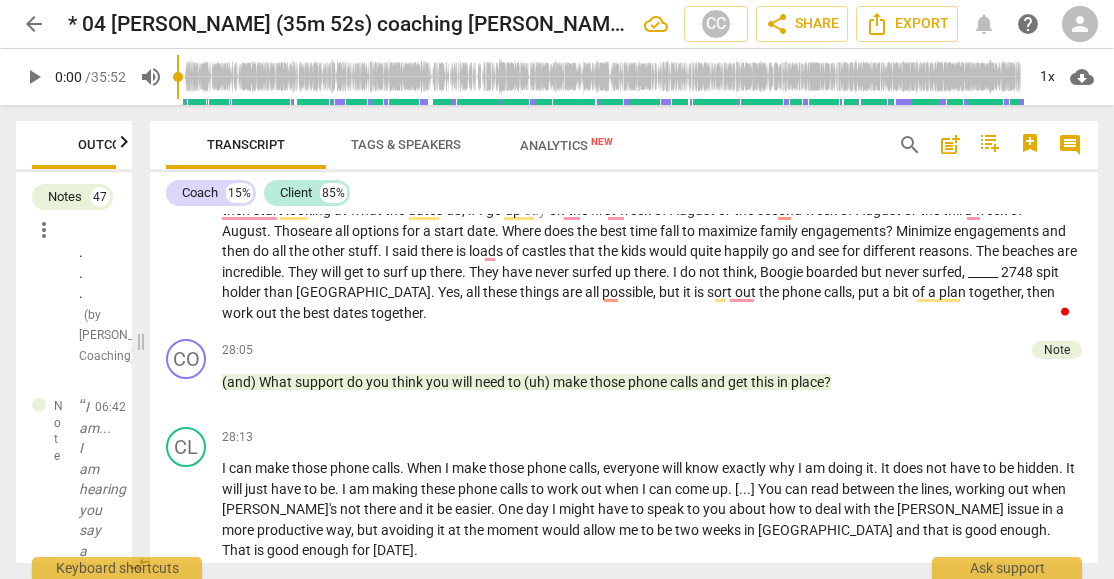 type 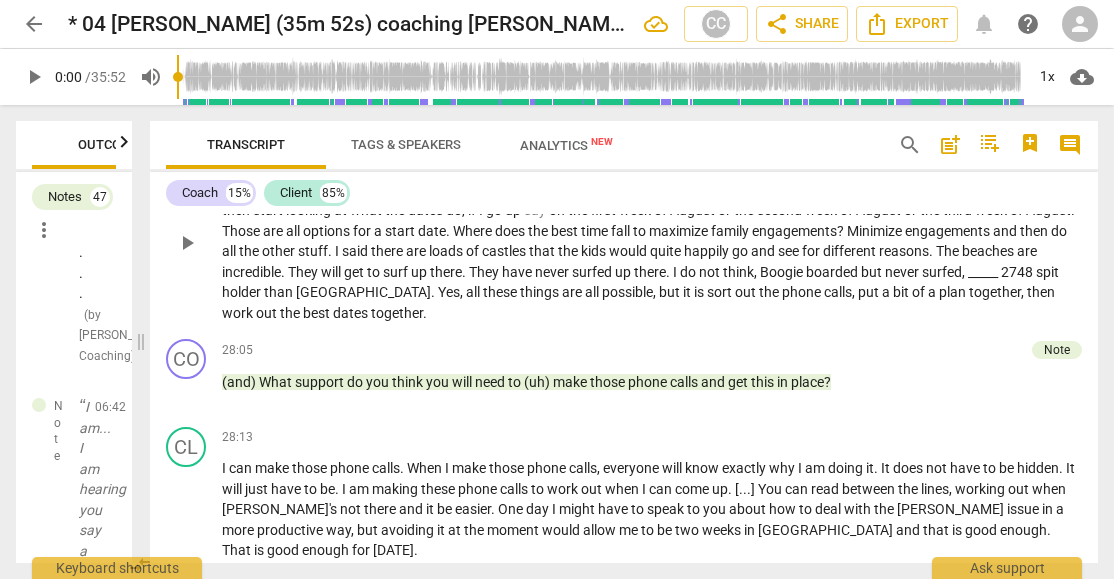scroll, scrollTop: 5733, scrollLeft: 0, axis: vertical 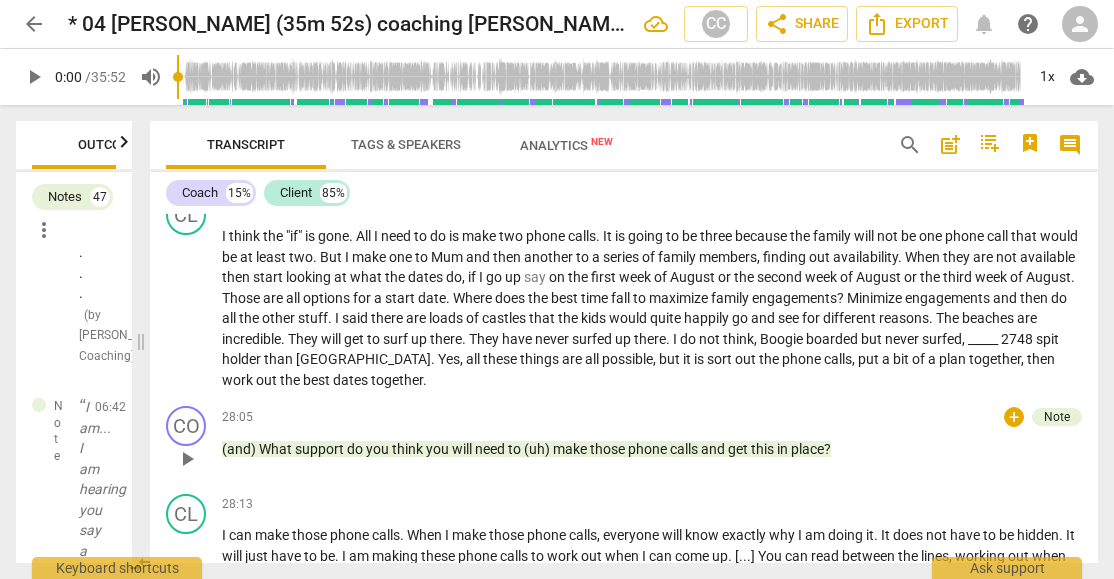 click on "Boogie" at bounding box center [783, 339] 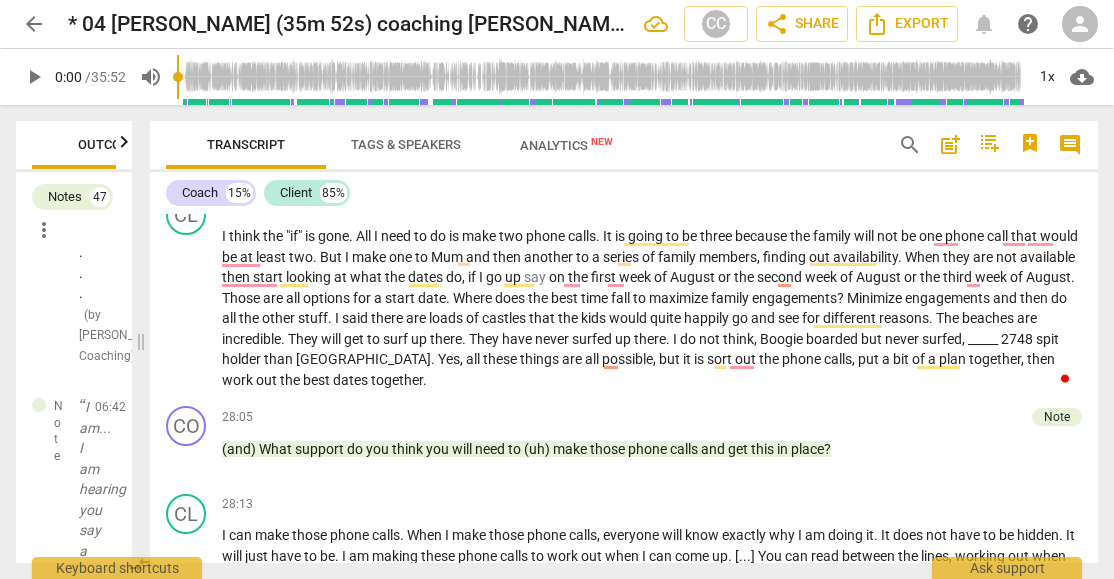 type 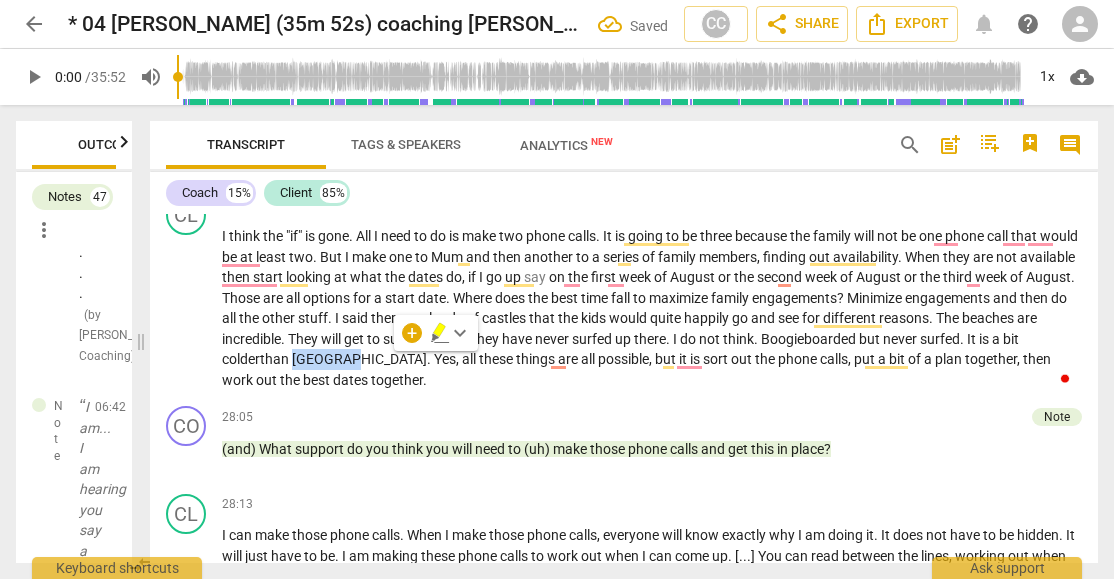 copy on "[GEOGRAPHIC_DATA]" 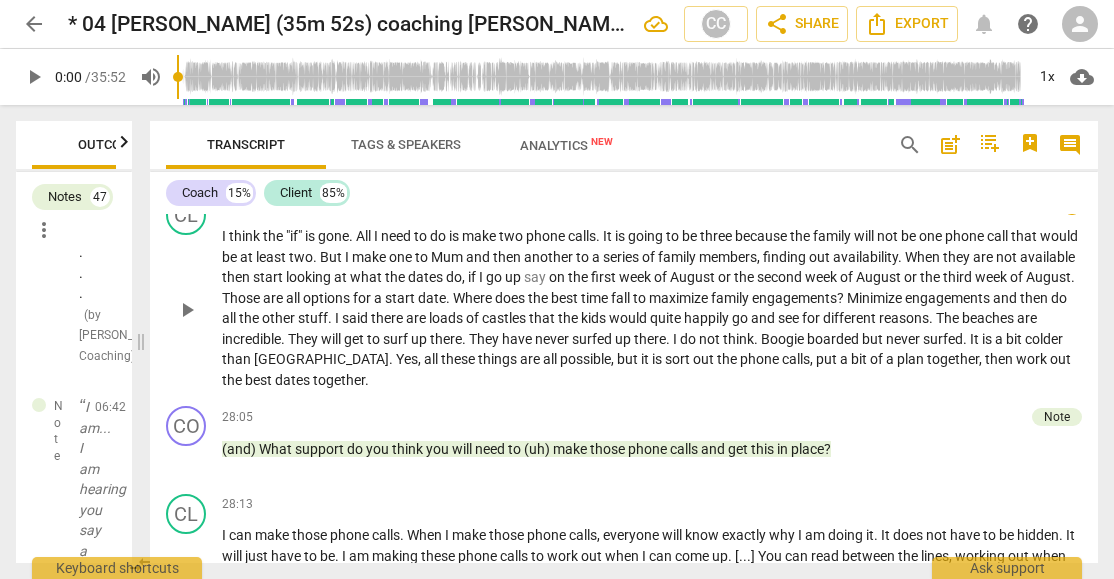 click on "possible" at bounding box center (585, 359) 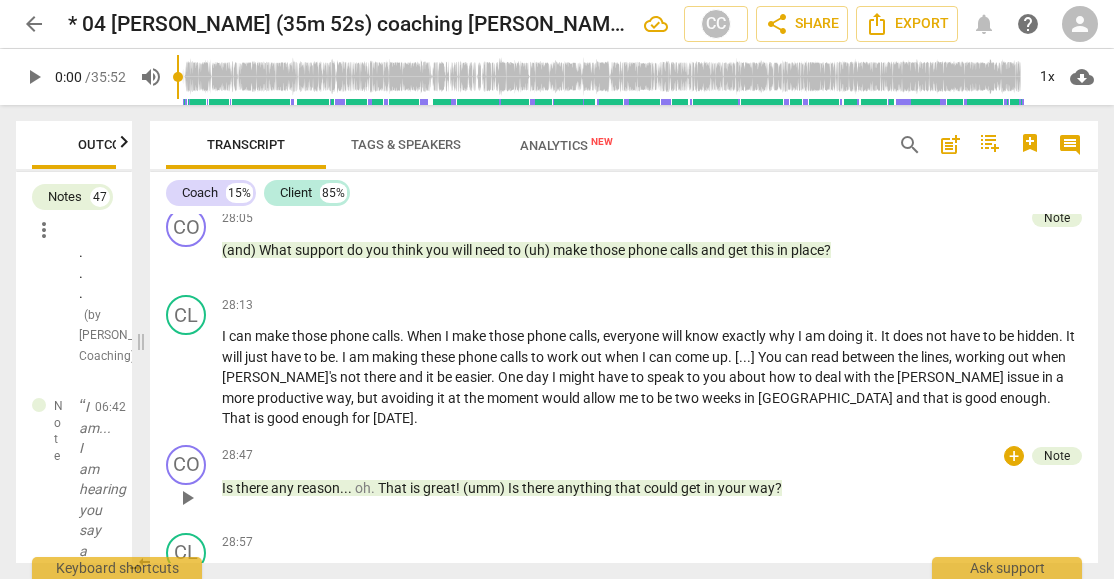 scroll, scrollTop: 5933, scrollLeft: 0, axis: vertical 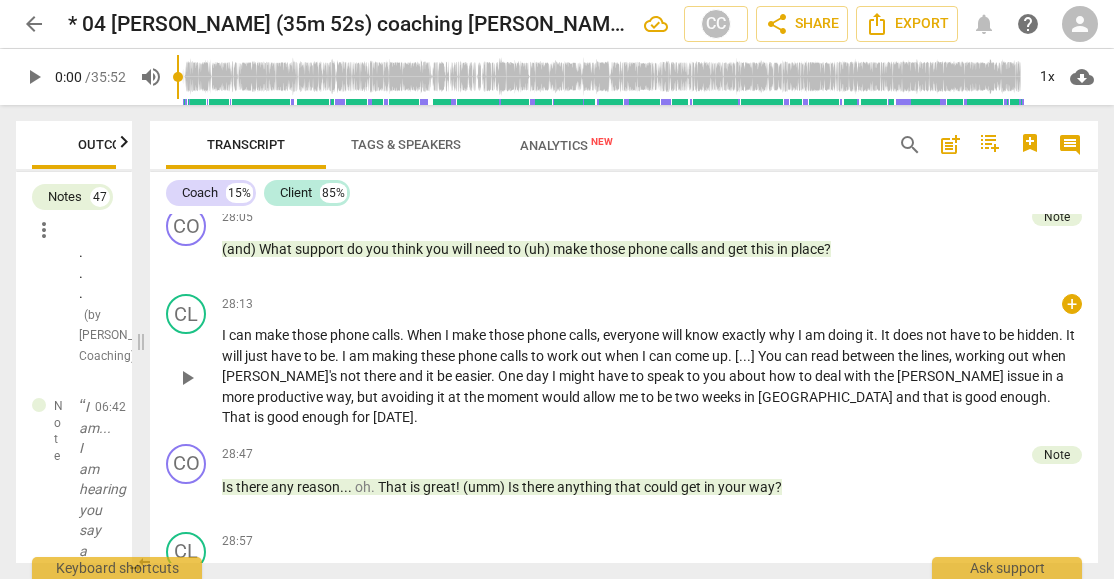 click on "I" at bounding box center [225, 335] 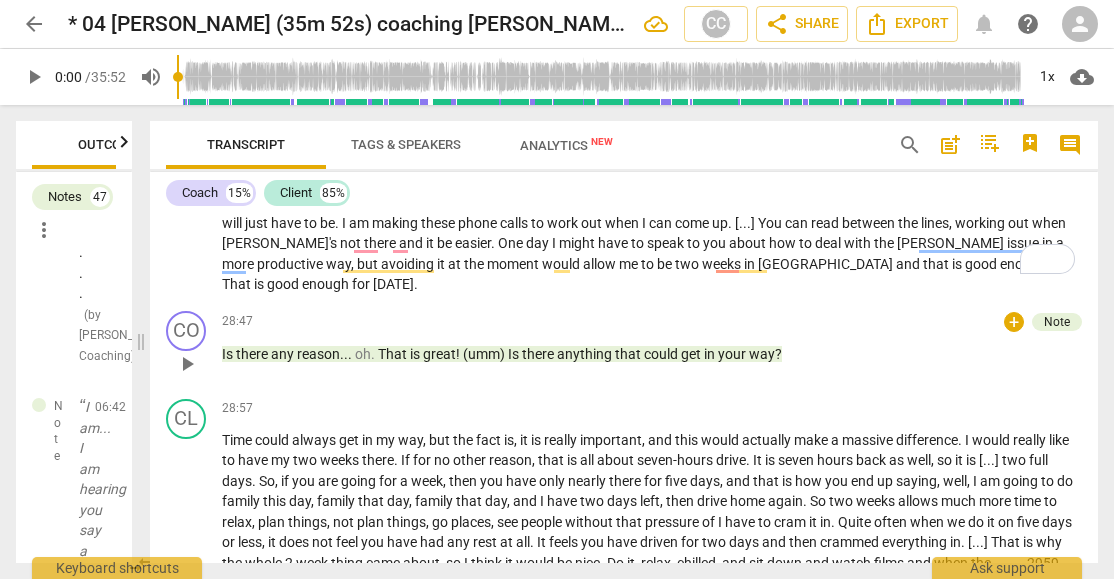 scroll, scrollTop: 6000, scrollLeft: 0, axis: vertical 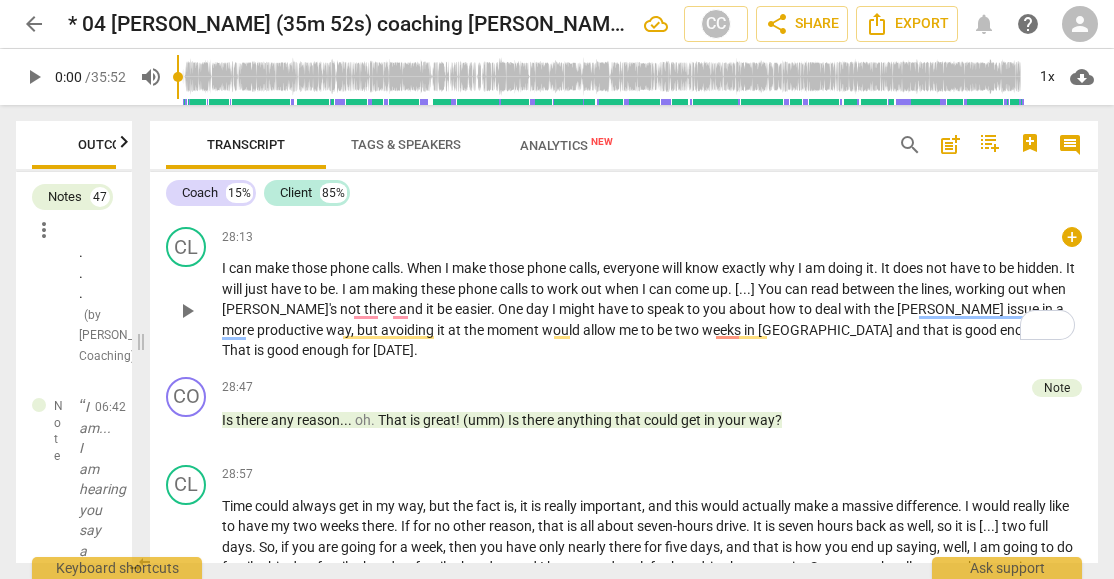click on "When" at bounding box center [426, 268] 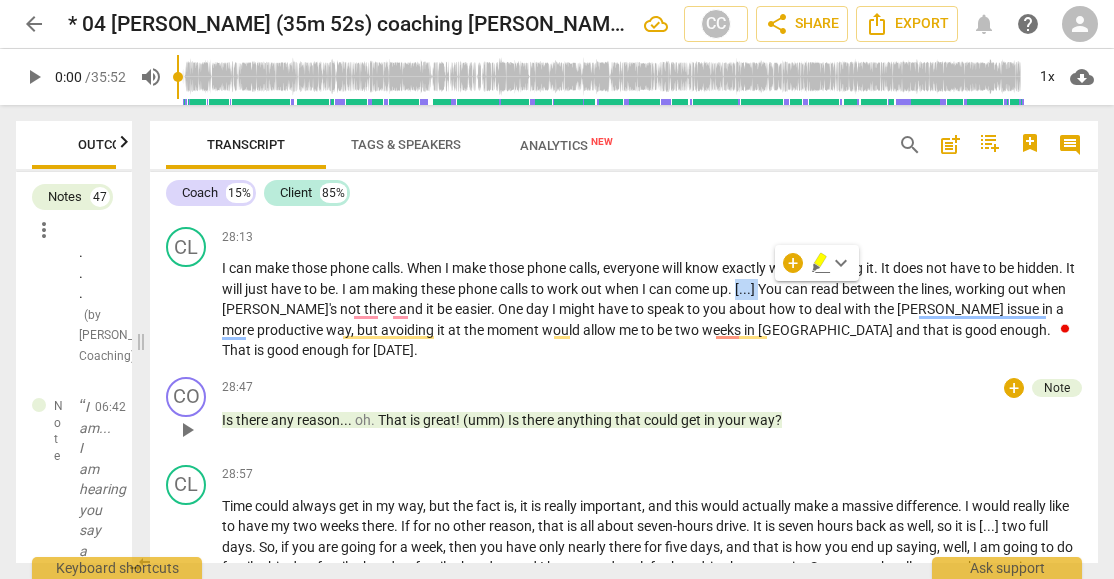 type 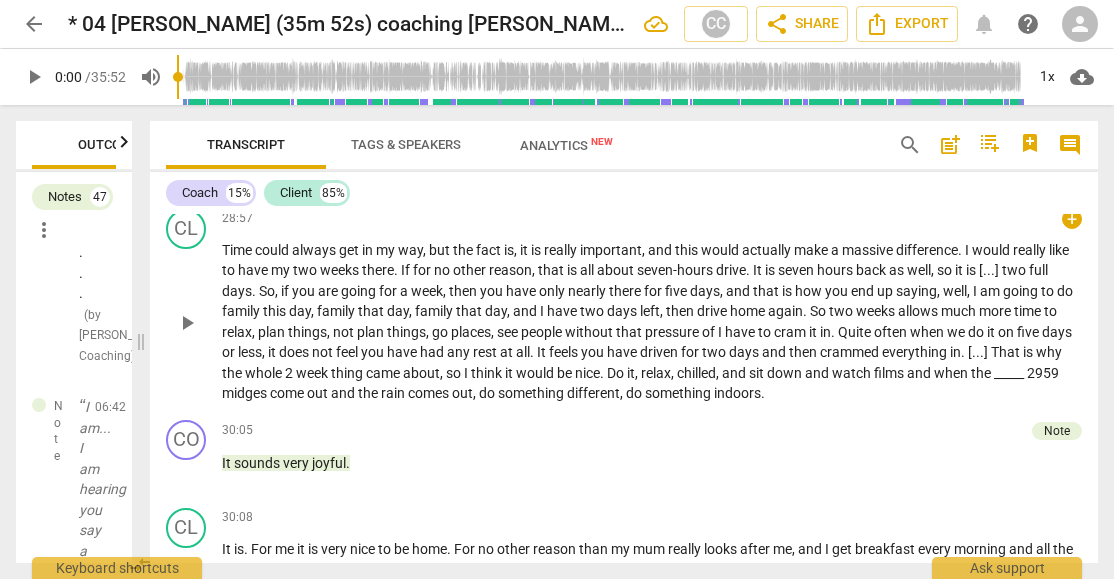 scroll, scrollTop: 6266, scrollLeft: 0, axis: vertical 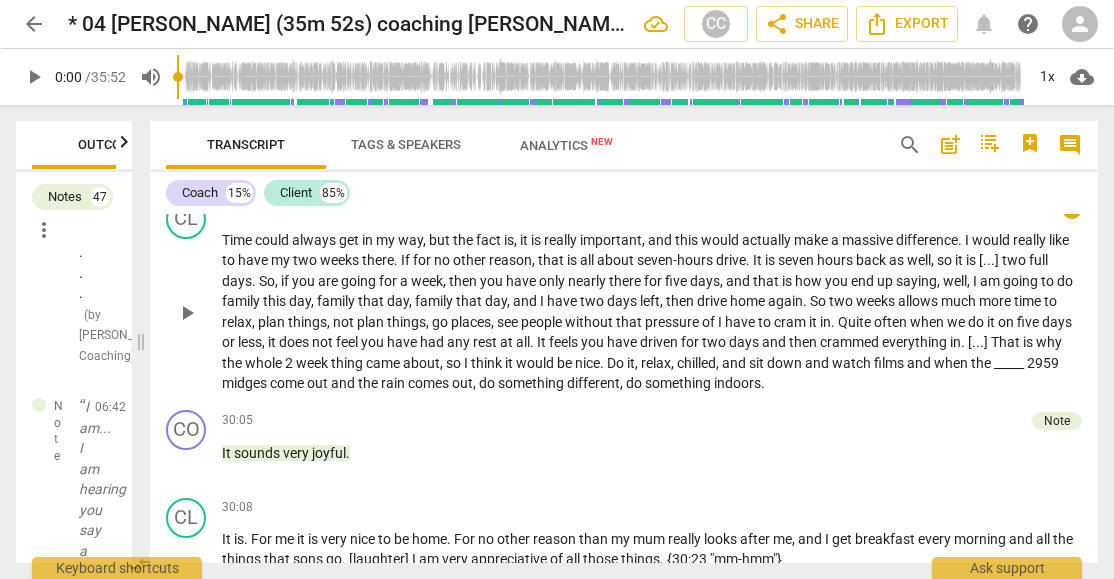 click on "Time" at bounding box center (238, 240) 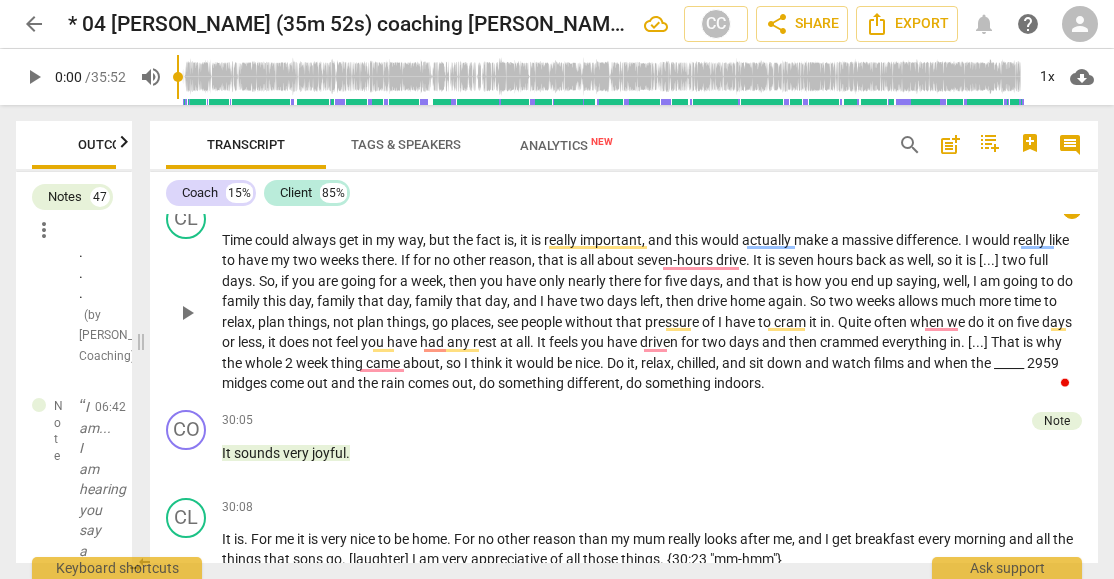 scroll, scrollTop: 6262, scrollLeft: 0, axis: vertical 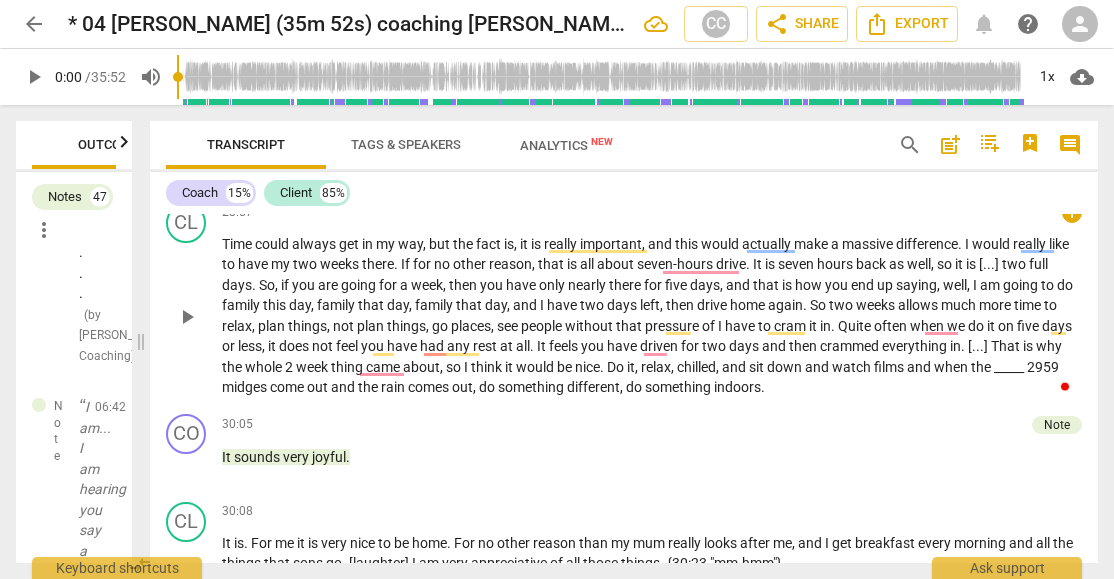 type 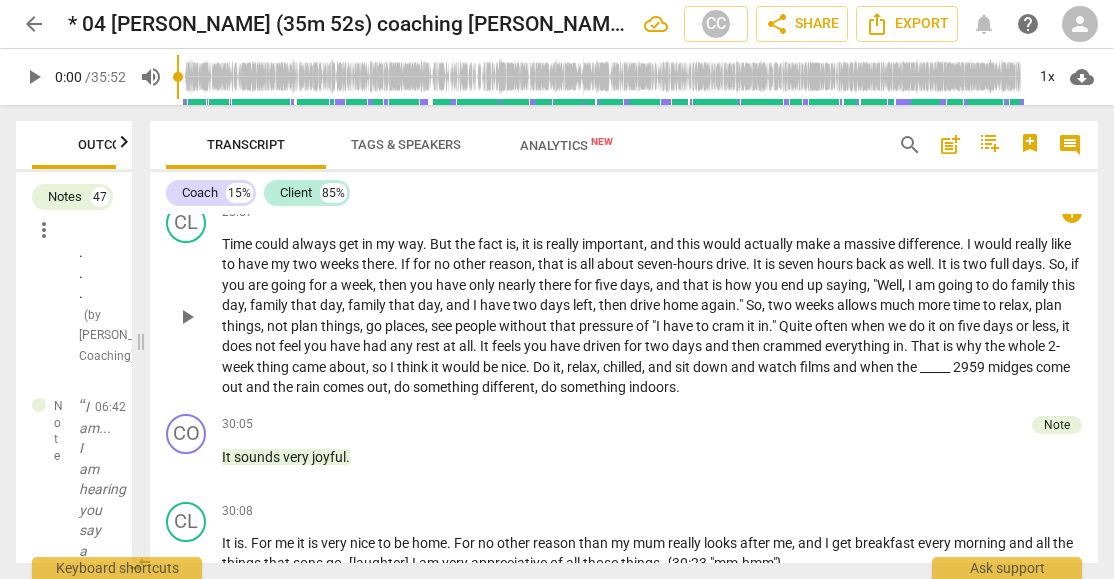 click on "_____" at bounding box center (936, 367) 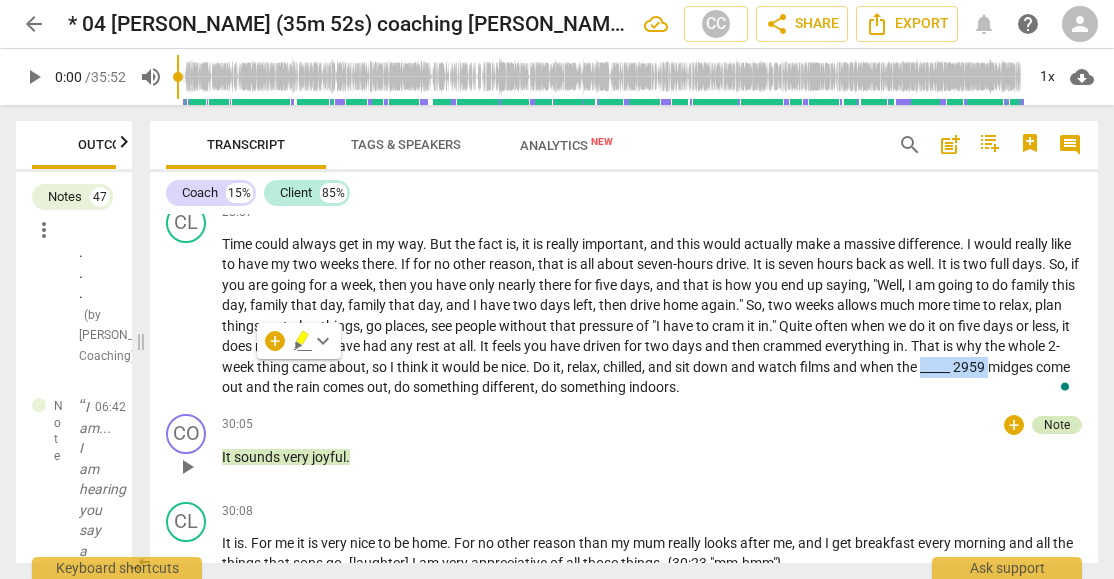 type 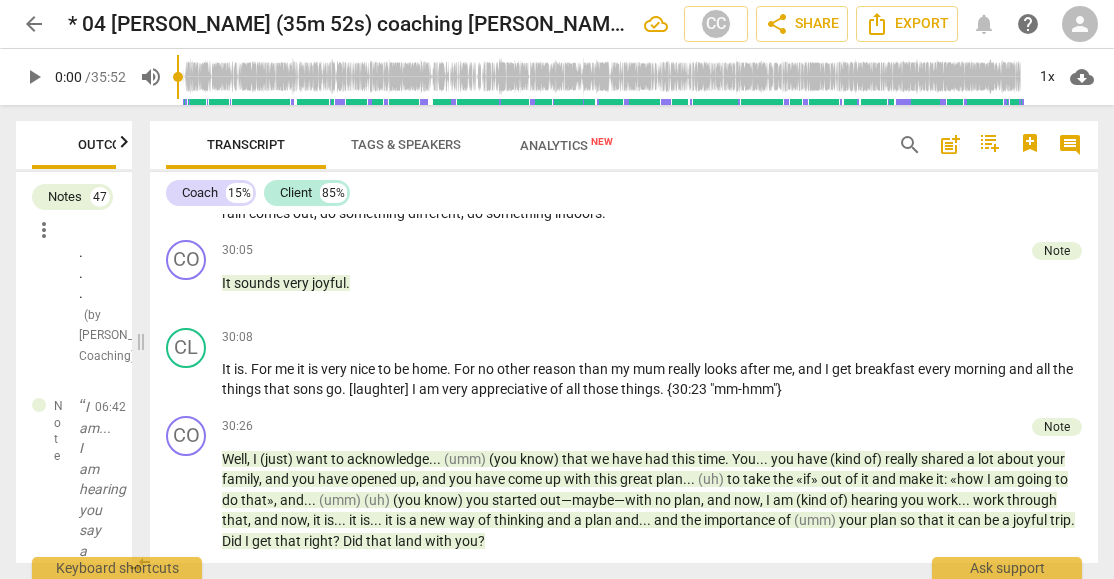 scroll, scrollTop: 6528, scrollLeft: 0, axis: vertical 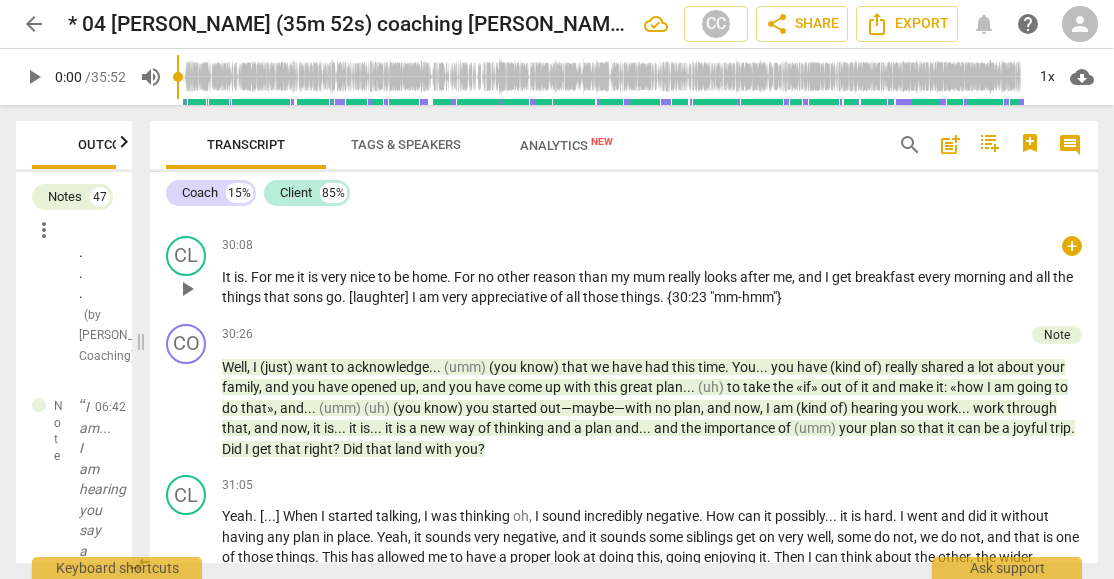 click on "me" at bounding box center [286, 277] 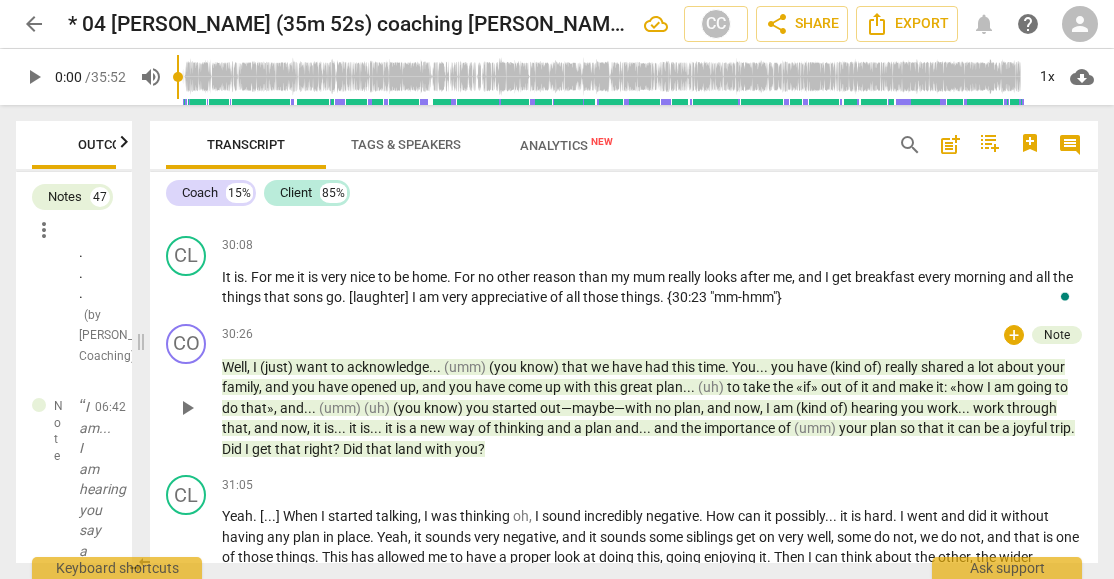 type 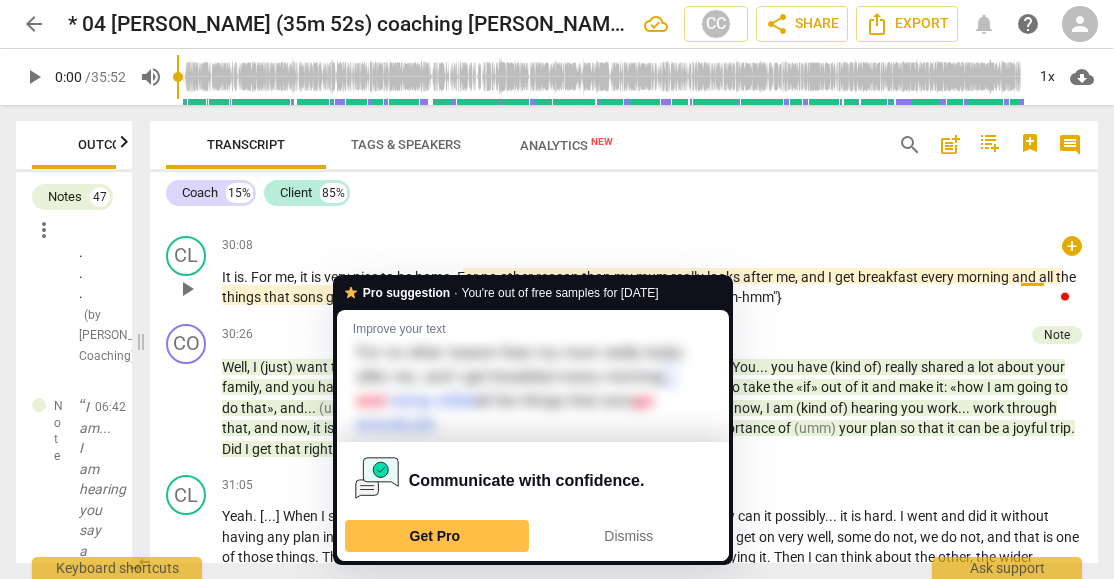 click on "go" at bounding box center [334, 297] 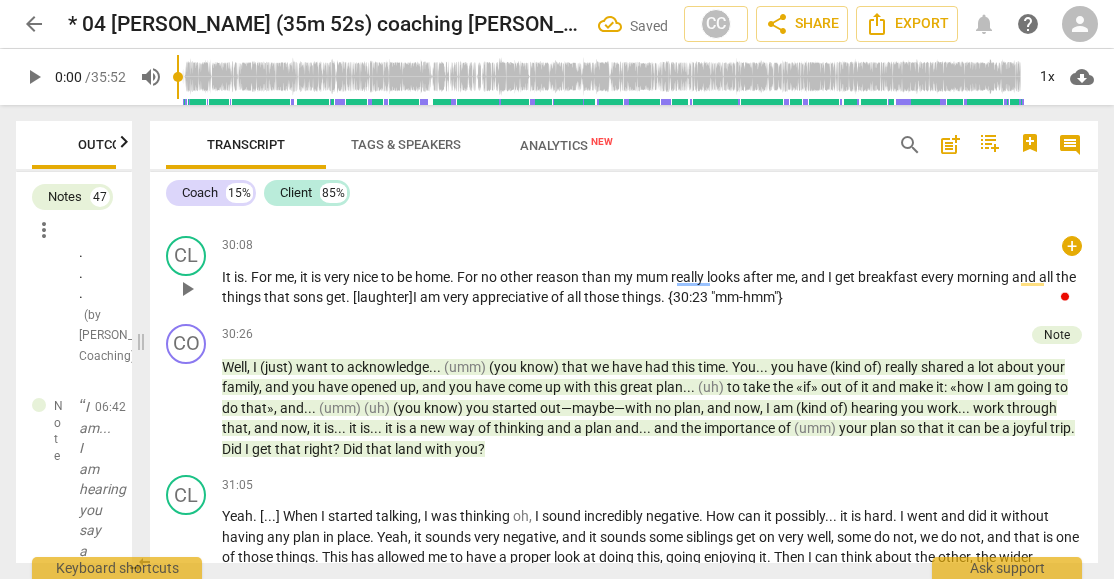 click on "appreciative" at bounding box center (511, 297) 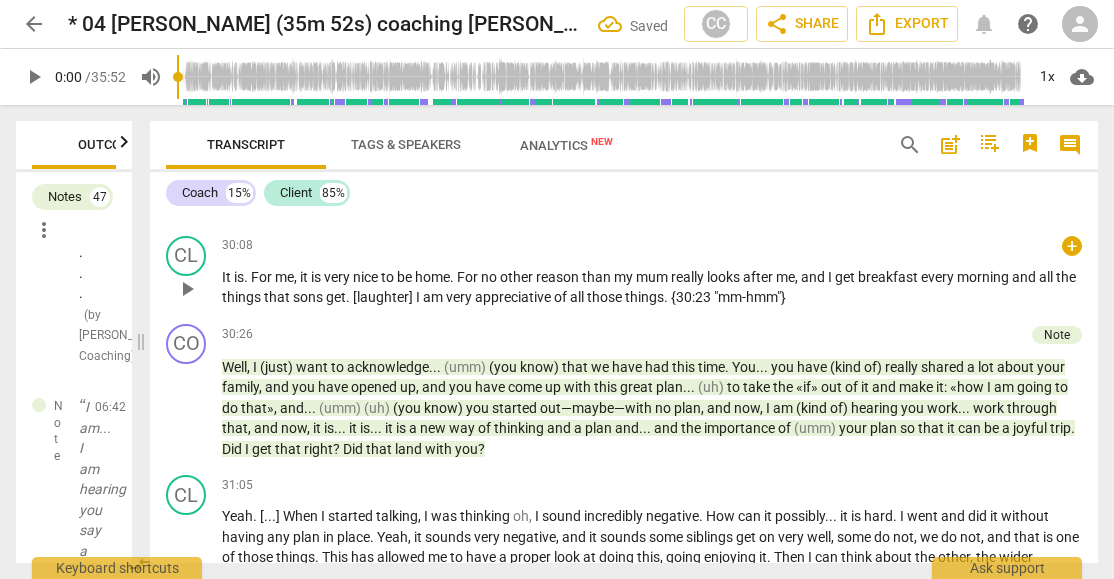 click on "It   is .   For   me ,   it   is   very   nice   to   be   home .   For   no   other   reason   than   my   mum   really   looks   after   me ,   and   I   get   breakfast   every   morning   and   all   the   things   that   sons   get .   [laughter]   I   am   very   appreciative   of   all   those   things .   {30:23   "mm-hmm"}" at bounding box center [652, 287] 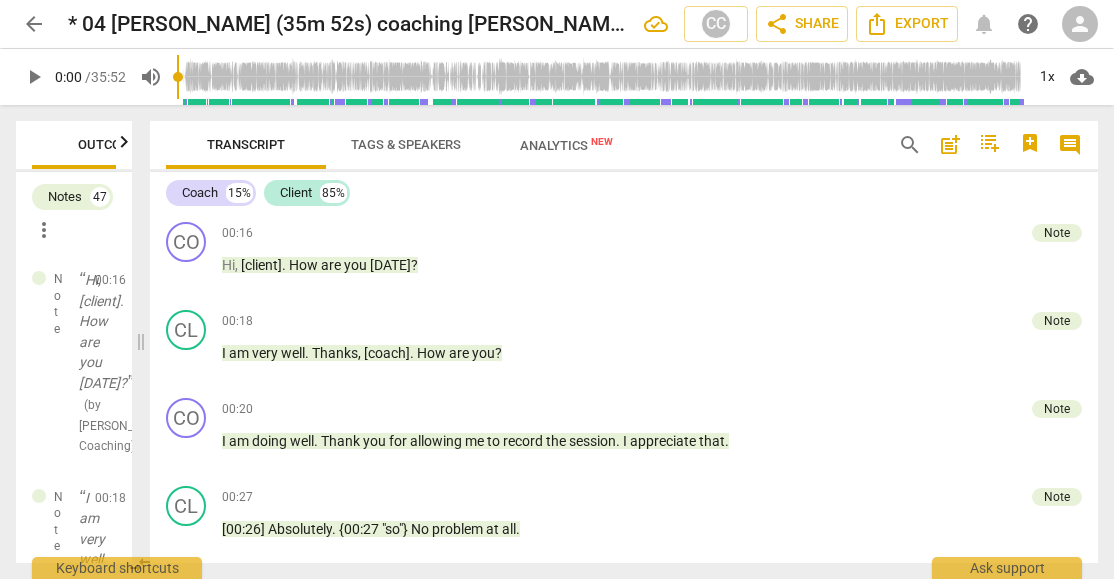 scroll, scrollTop: 0, scrollLeft: 0, axis: both 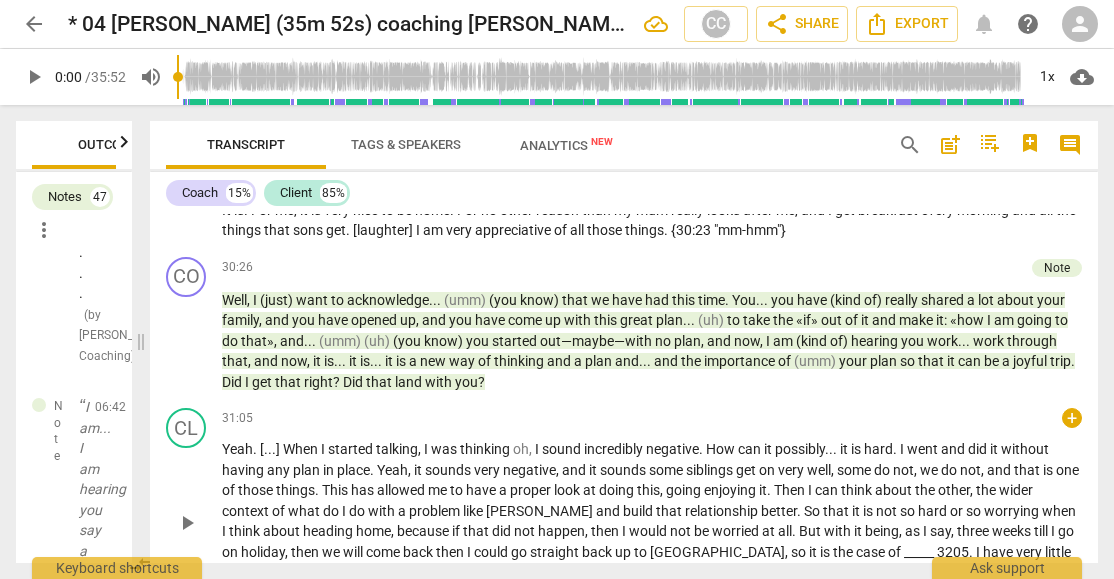 click on "CL play_arrow pause 31:05 + keyboard_arrow_right Yeah .   [ . . . ]   When   I   started   talking ,   I   was   thinking   oh ,   I   sound   incredibly   negative .   How   can   it   possibly . . .   it   is   hard .   I   went   and   did   it   without   having   any   plan   in   place .   Yeah ,   it   sounds   very   negative ,   and   it   sounds   some   siblings   get   on   very   well ,   some   do   not ,   we   do   not ,   and   that   is   one   of   those   things .   This   has   allowed   me   to   have   a   proper   look   at   doing   this ,   going   enjoying   it .   Then   I   can   think   about   the   other ,   the   wider   context   of   what   do   I   do   with   a   problem   like   [PERSON_NAME]   and   build   that   relationship   better .   So   that   it   is   not   so   hard   or   so   worrying   when   I   think   about   heading   home ,   because   if   that   did   not   happen ,   then   I   would   not   be   worried   at   all .   But   with   it   being ,   as   I   say" at bounding box center (624, 505) 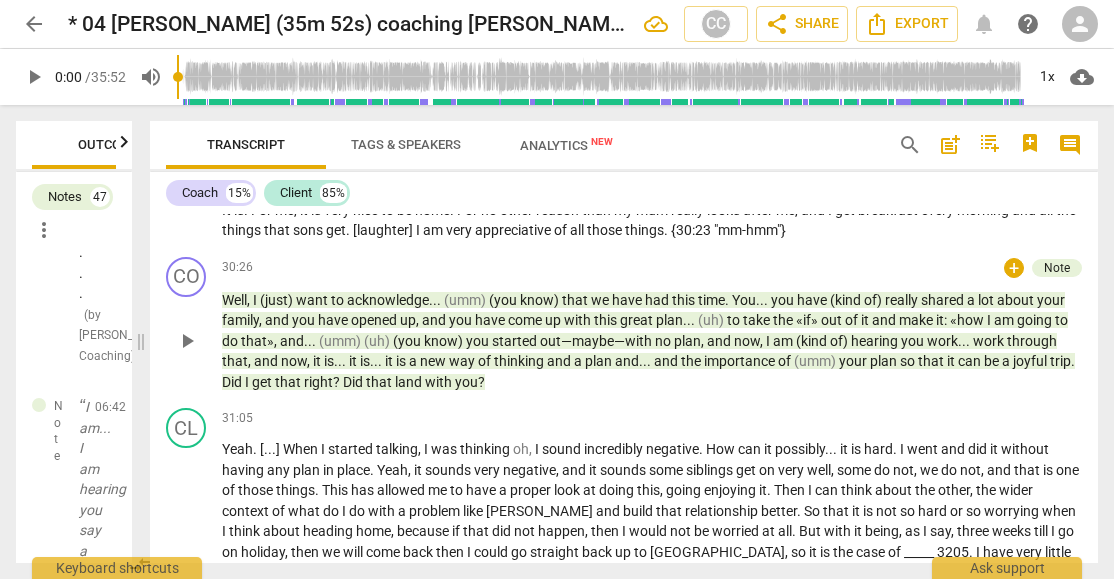click on "Well ,   I   (just)   want   to   acknowledge . . .   (umm)   (you   know)   that   we   have   had   this   time .   You . . .   you   have   (kind   of)   really   shared   a   lot   about   your   family ,   and   you   have   opened   up ,   and   you   have   come   up   with   this   great   plan . . .   (uh)   to   take   the   «if»   out   of   it   and   make   it :   «how   I   am   going   to   do   that» ,   and . . .   (umm)   (uh)   (you   know)   you   started   out—maybe—with   no   plan ,   and   now ,   I   am   (kind   of)   hearing   you   work . . .   work   through   that ,   and   now ,   it   is . . .   it   is . . .   it   is   a   new   way   of   thinking   and   a   plan   and . . .   and   the   importance   of   (umm)   your   plan   so   that   it   can   be   a   joyful   trip .   Did   I   get   that   right ?   Did   that   land   with   you ?" at bounding box center (652, 341) 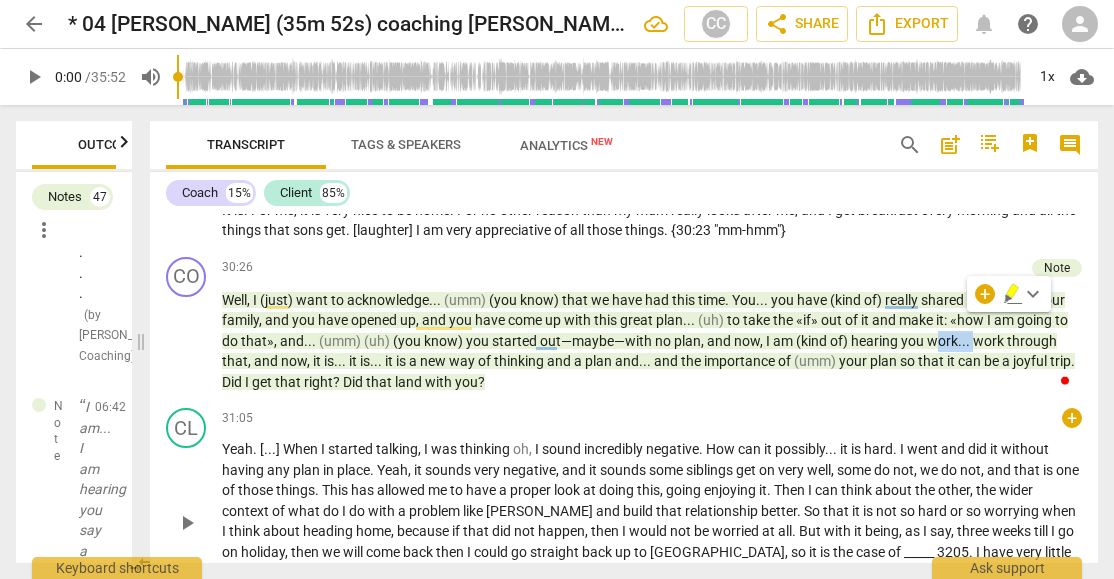 type 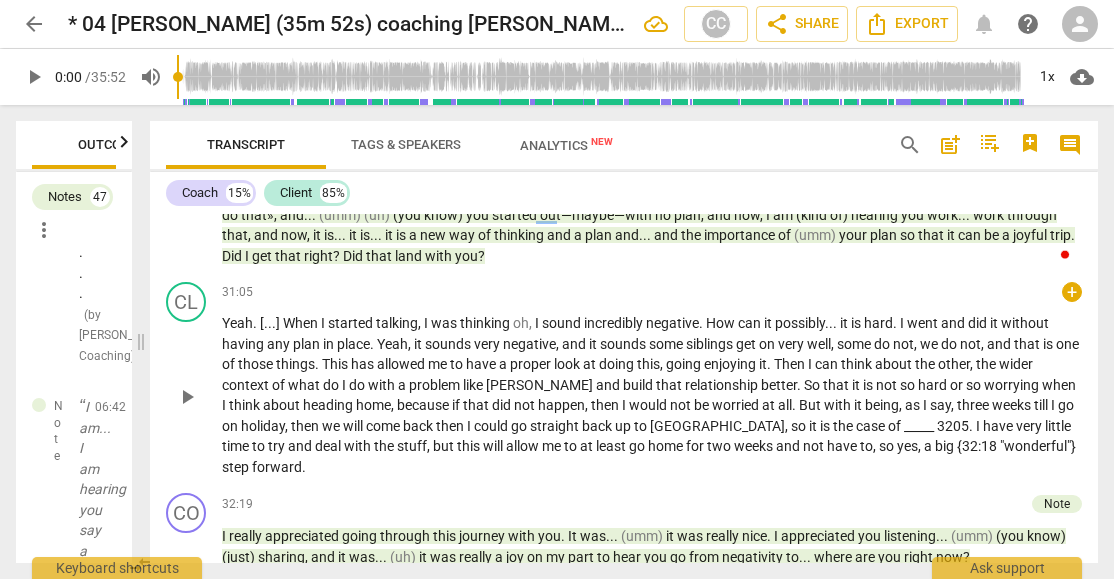 scroll, scrollTop: 6728, scrollLeft: 0, axis: vertical 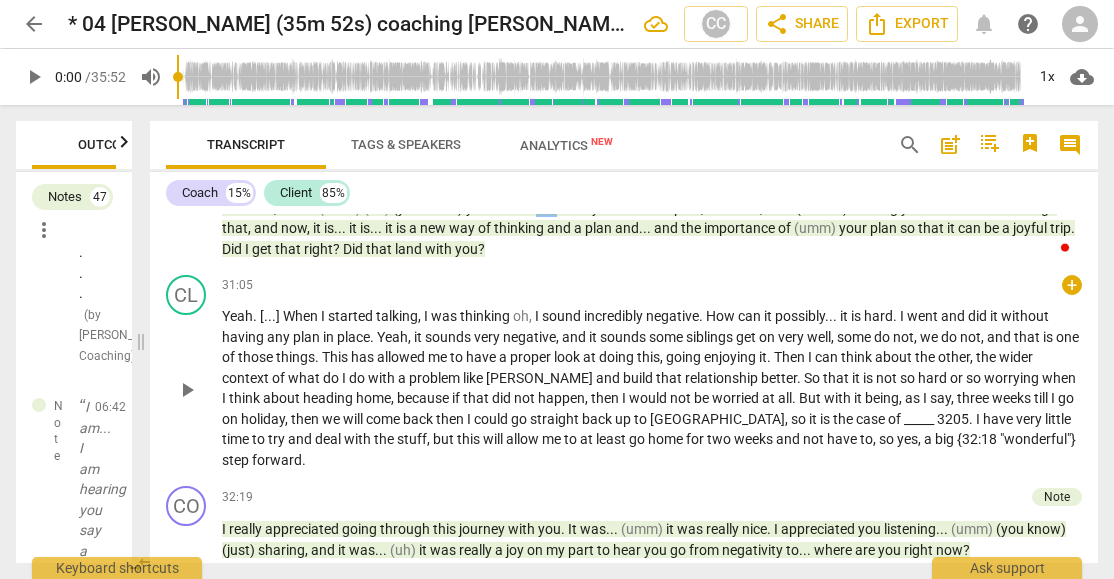 click on "When" at bounding box center (302, 316) 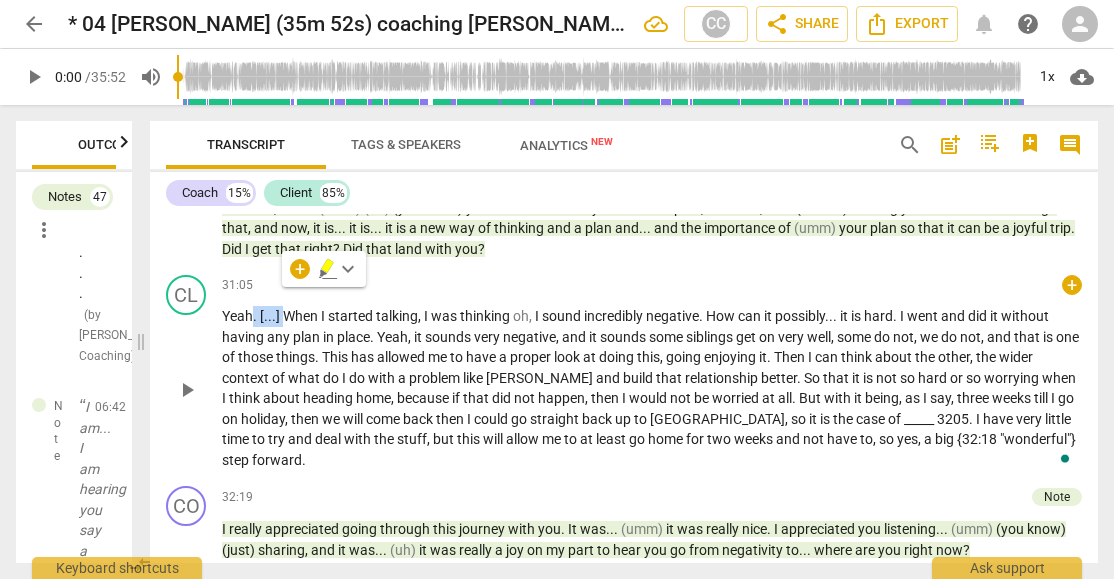 type 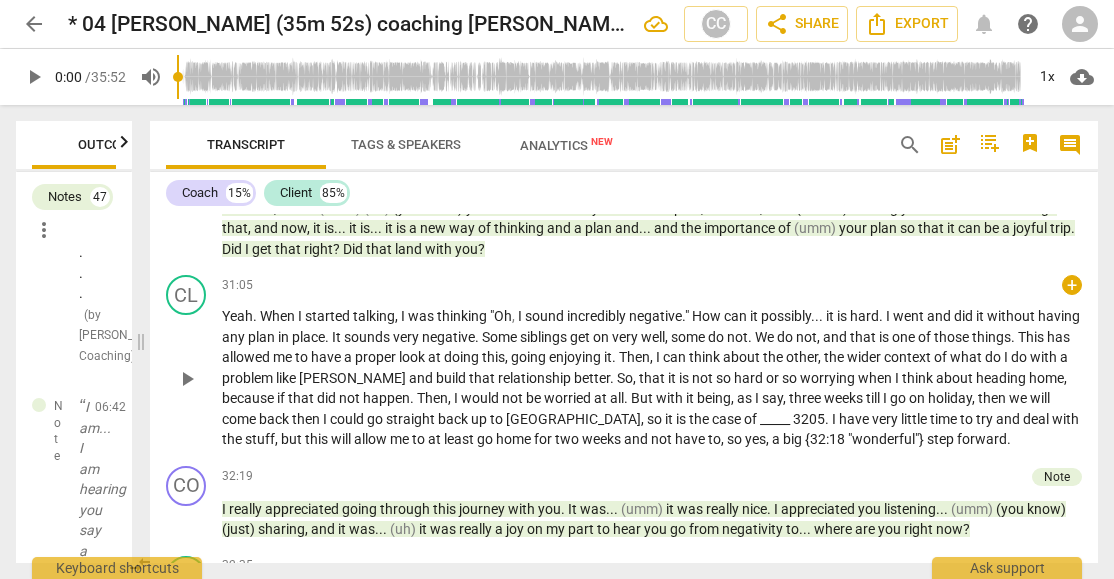 click on "But" at bounding box center [643, 398] 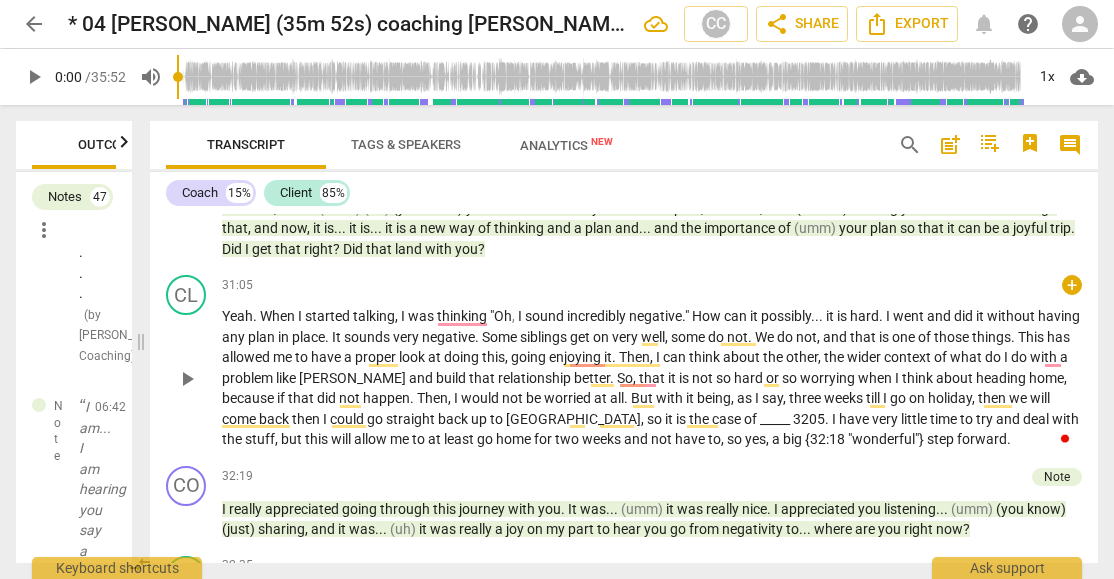 type 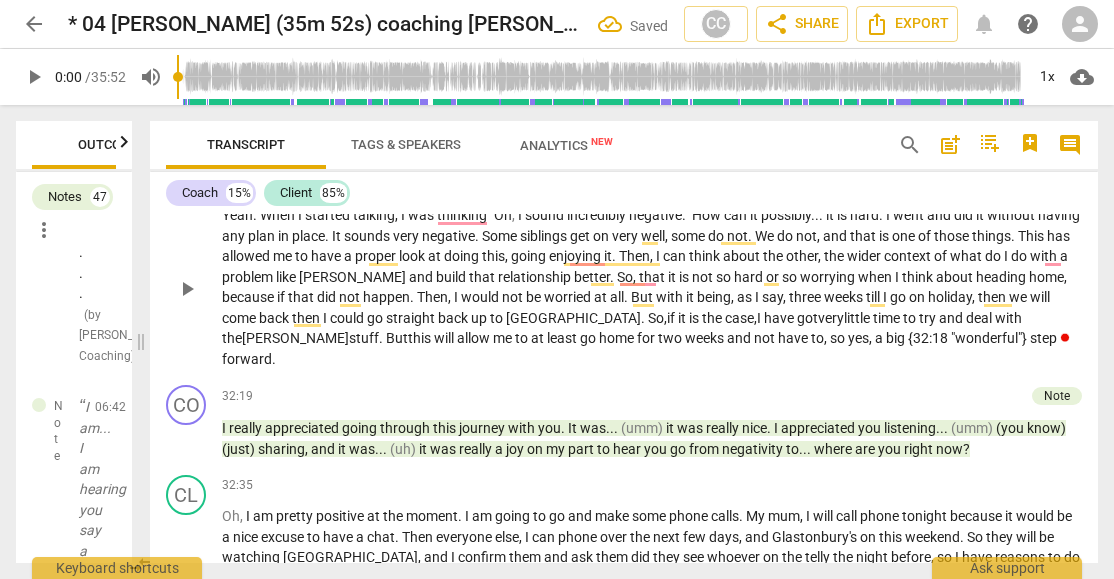 scroll, scrollTop: 6862, scrollLeft: 0, axis: vertical 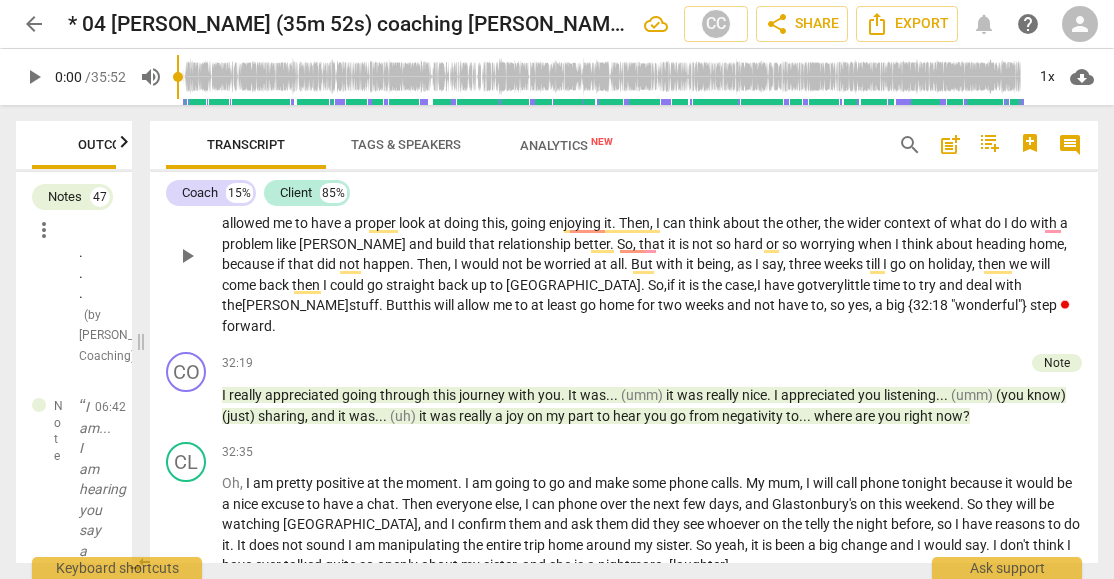 click on "to" at bounding box center (817, 305) 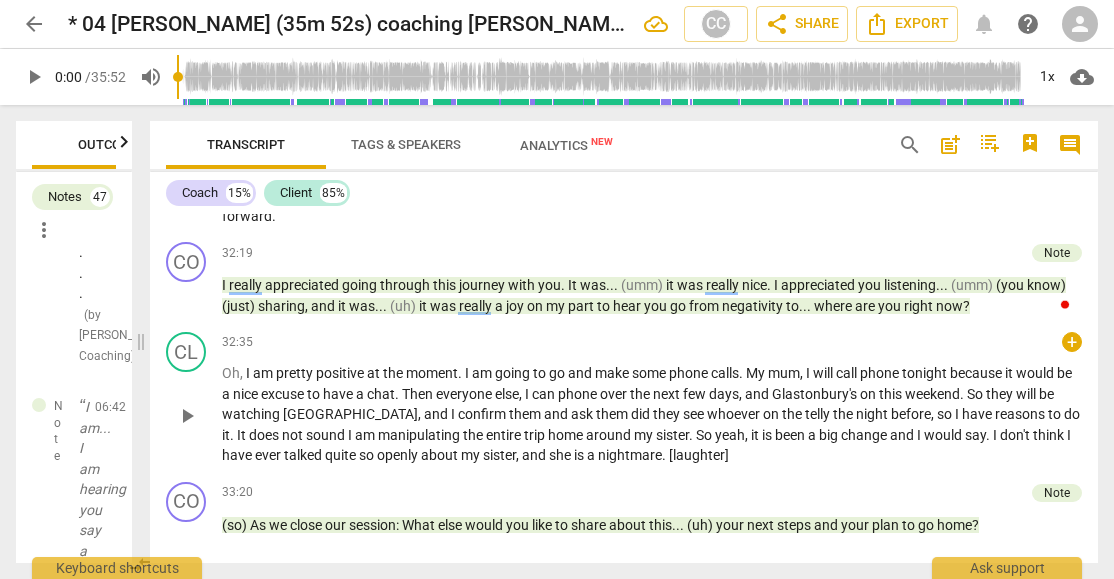 scroll, scrollTop: 6995, scrollLeft: 0, axis: vertical 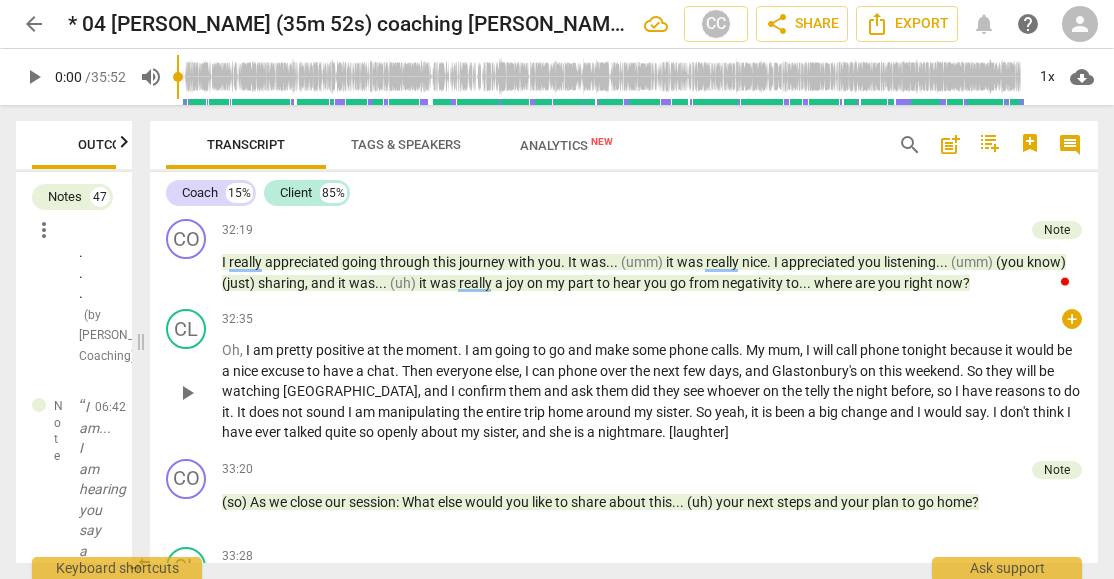 click on "am" at bounding box center (264, 350) 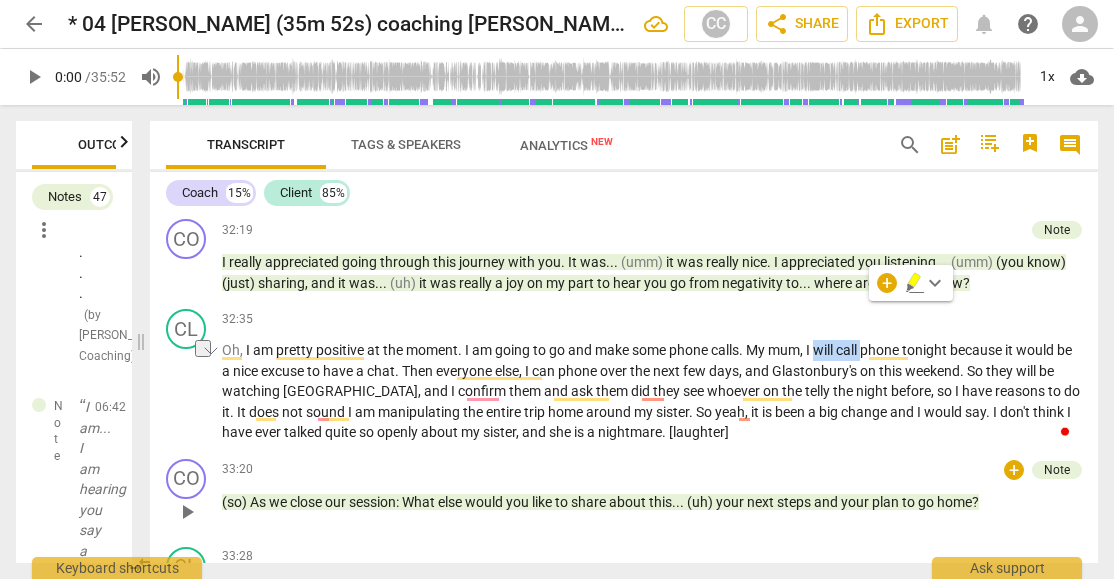 type 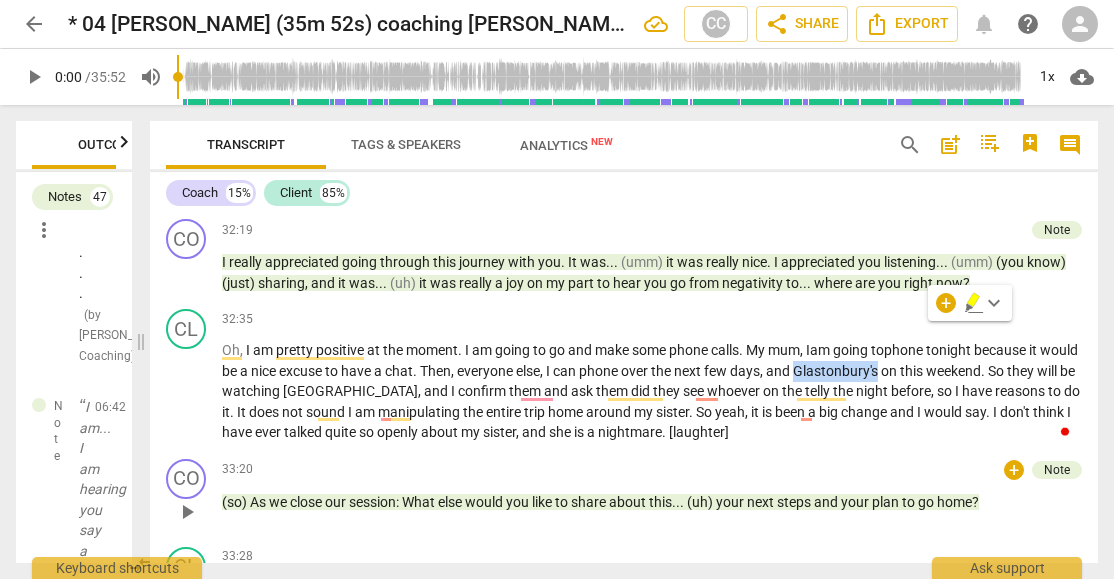 copy on "Glastonbury's" 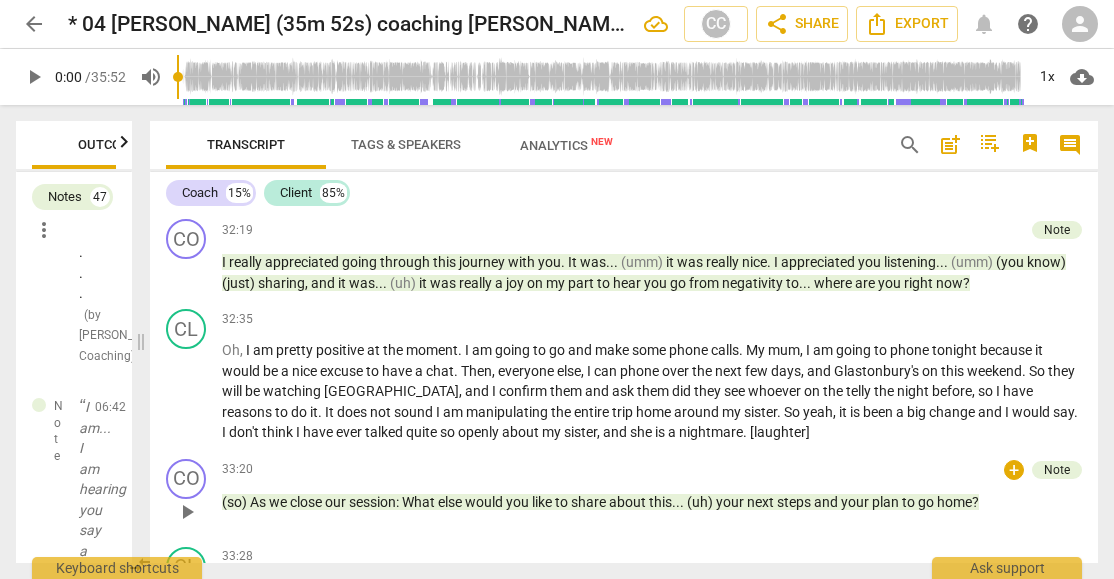 scroll, scrollTop: 6968, scrollLeft: 0, axis: vertical 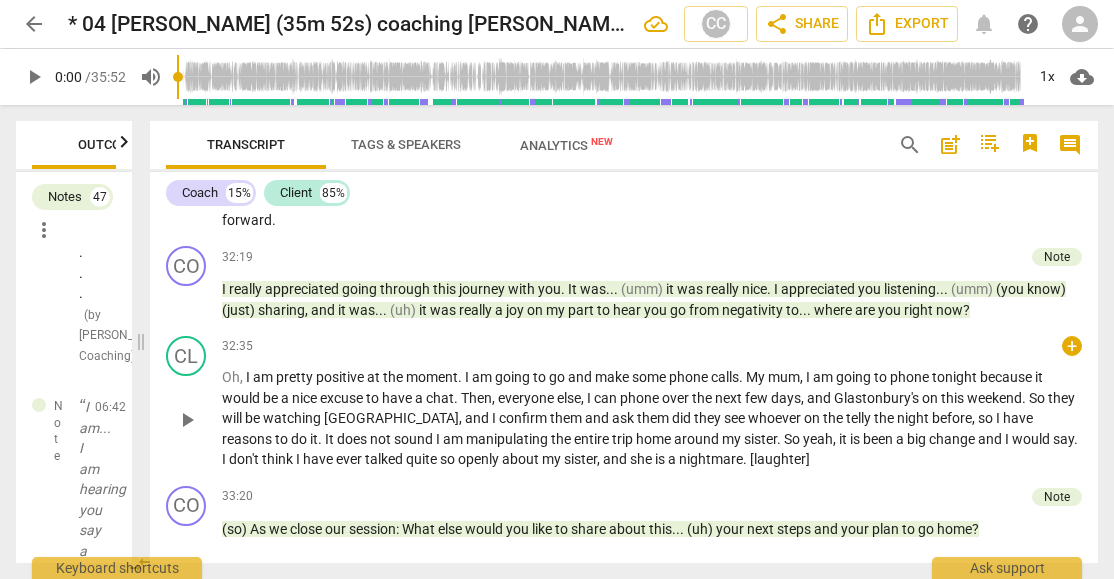 click on "Oh ,   I   am   pretty   positive   at   the   moment .   I   am   going   to   go   and   make   some   phone   calls .   My   mum ,   I   am   going   to   phone   tonight   because   it   would   be   a   nice   excuse   to   have   a   chat .   Then ,   everyone   else ,   I   can   phone   over   the   next   few   days ,   and   Glastonbury's   on   this   weekend .   So   they   will   be   watching   Glastonbury ,   and   I   confirm   them   and   ask   them   did   they   see   whoever   on   the   telly   the   night   before ,   so   I   have   reasons   to   do   it .   It   does   not   sound   I   am   manipulating   the   entire   trip   home   around   my   sister .   So   yeah ,   it   is   been   a   big   change   and   I   would   say .   I   don't   think   I   have   ever   talked   quite   so   openly   about   my   sister ,   and   she   is   a   nightmare .   [laughter]" at bounding box center [652, 418] 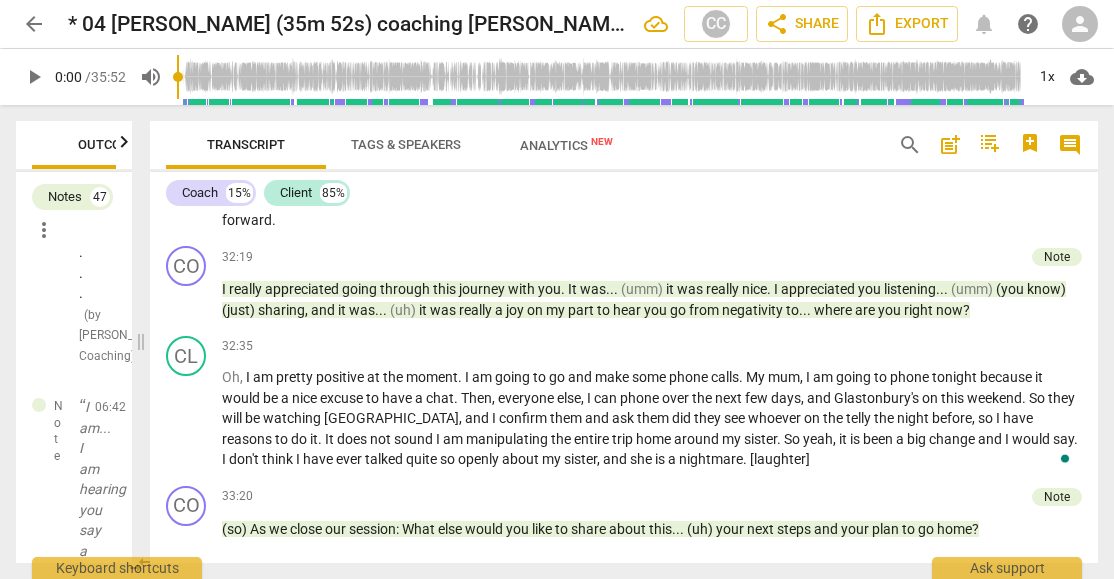 type 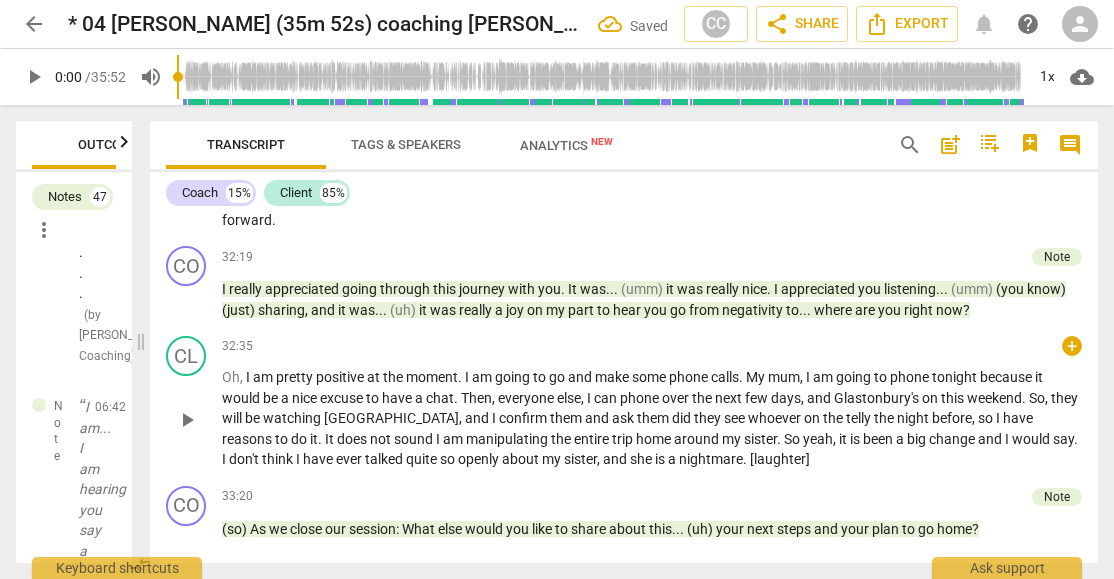 click on "," at bounding box center [462, 418] 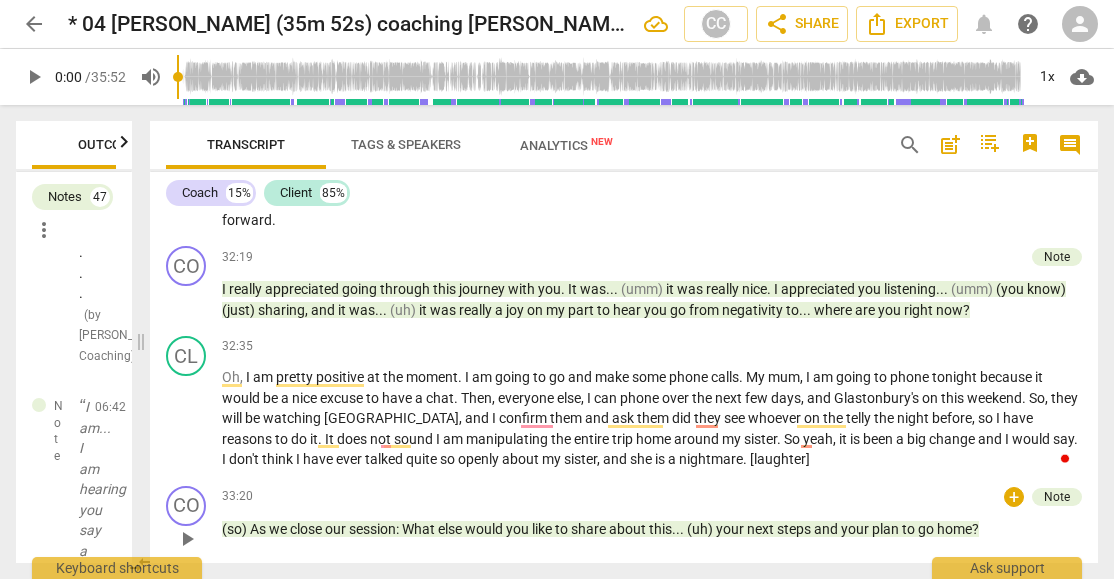 type 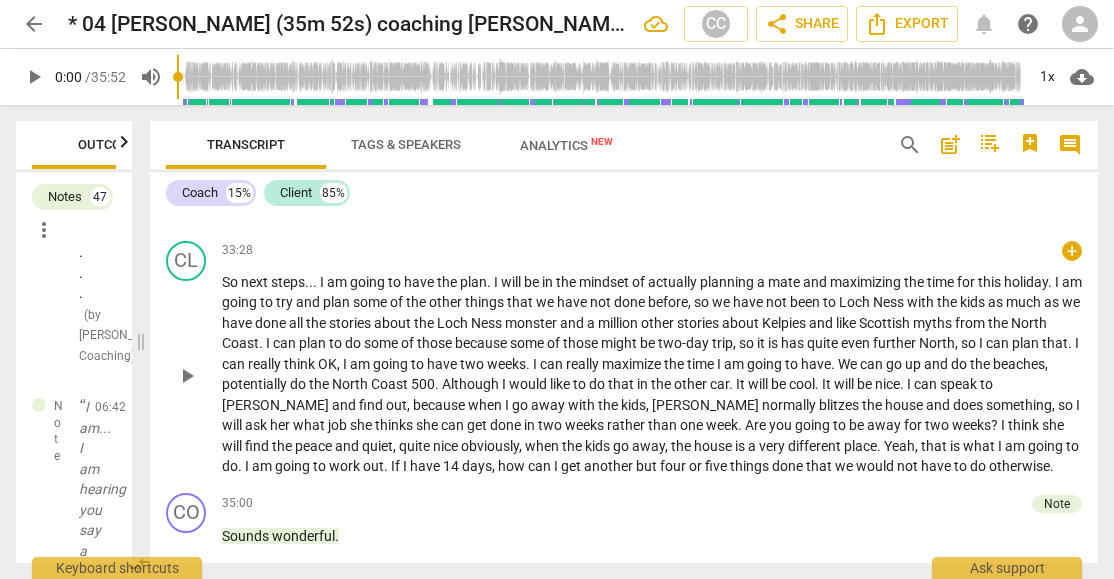 scroll, scrollTop: 7302, scrollLeft: 0, axis: vertical 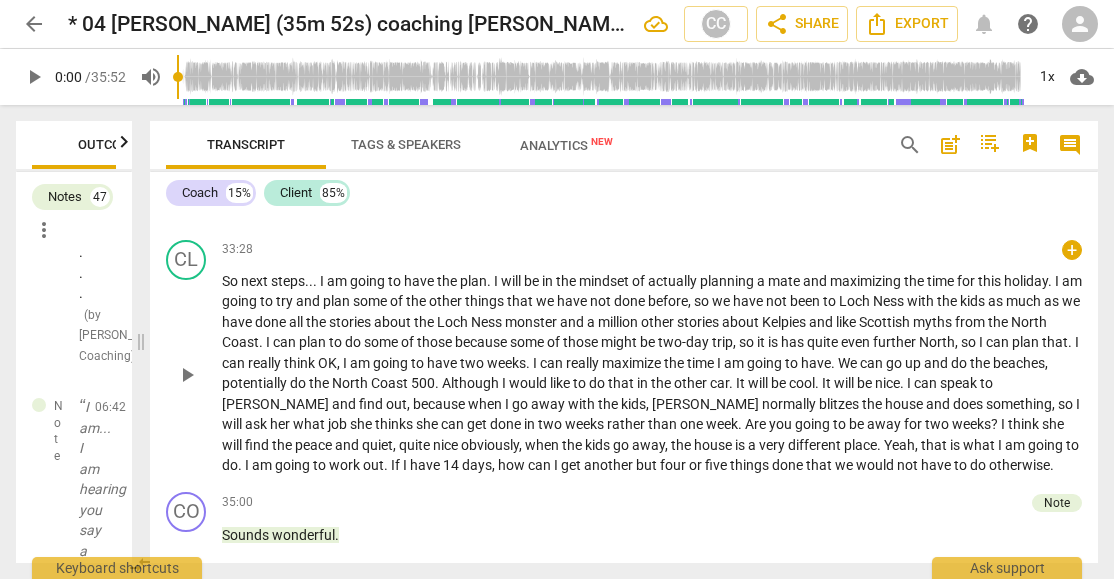 drag, startPoint x: 239, startPoint y: 241, endPoint x: 433, endPoint y: 377, distance: 236.92192 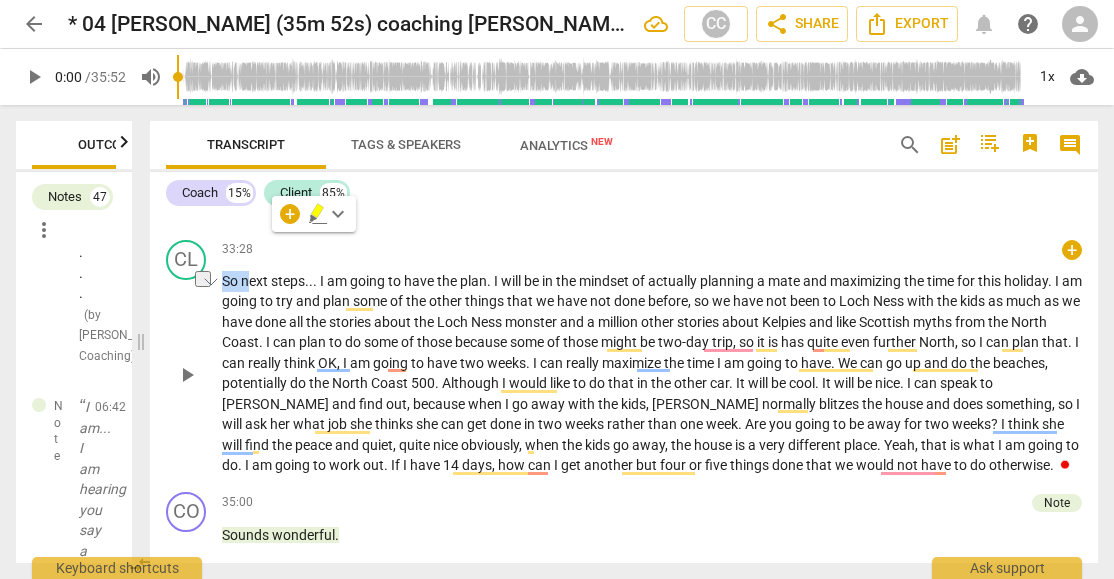 type 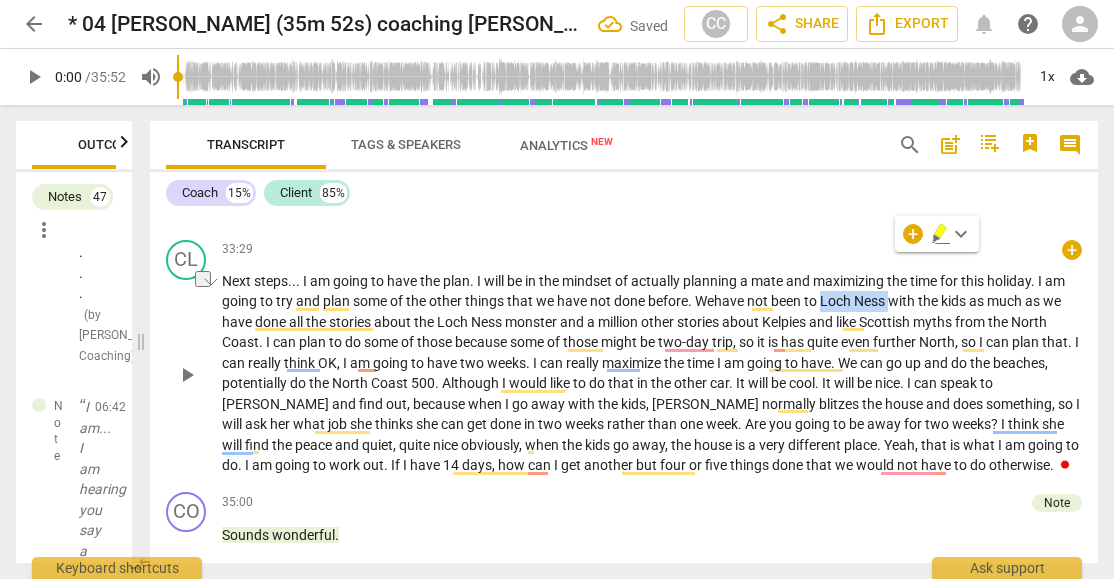 copy on "Loch   Ness" 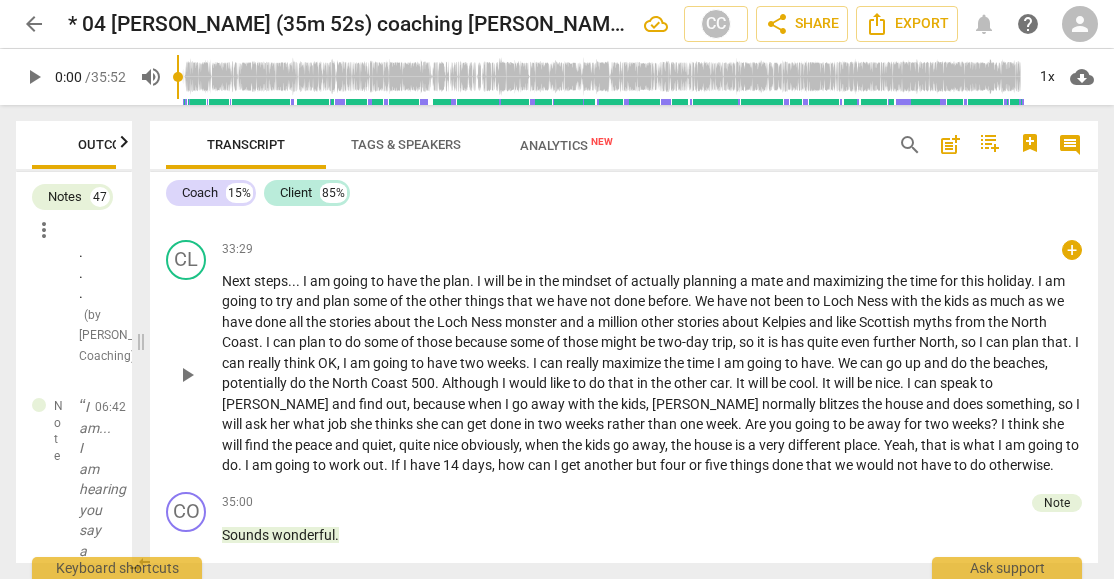 click on "the" at bounding box center [425, 322] 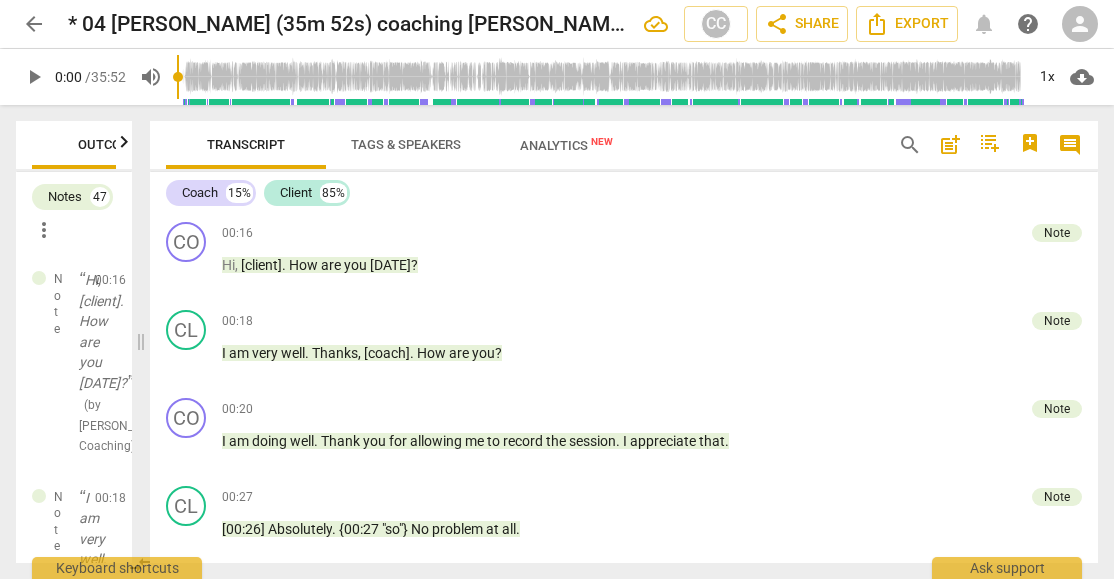 scroll, scrollTop: 0, scrollLeft: 0, axis: both 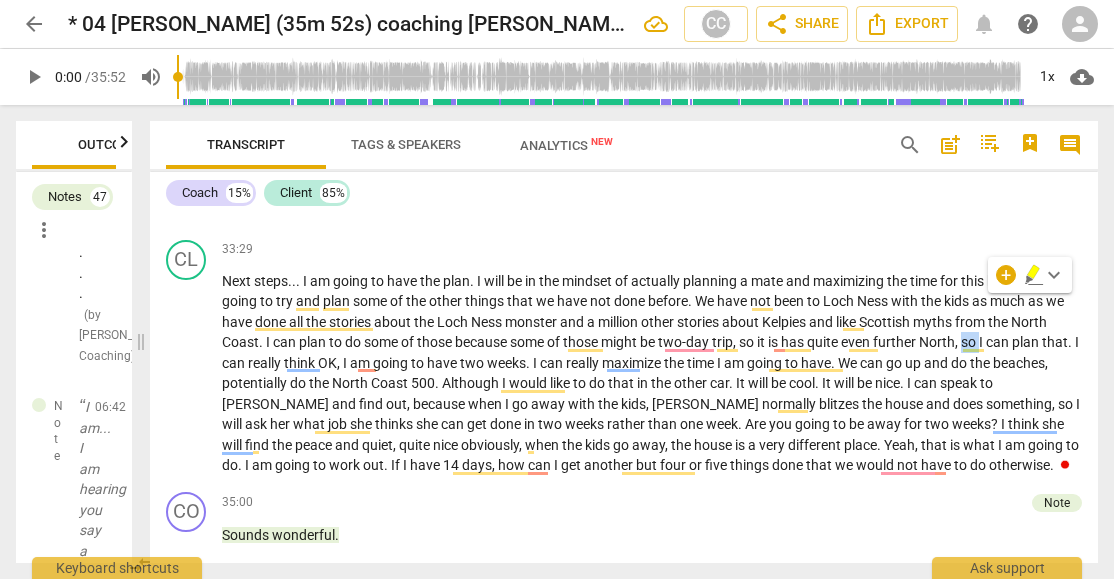 type 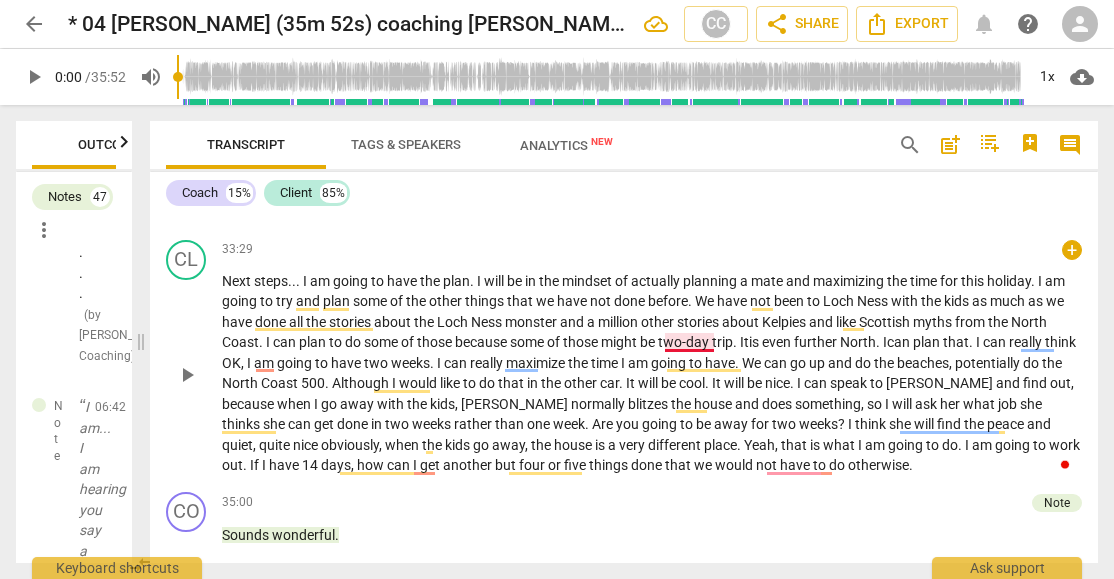 click on "two-day" at bounding box center (685, 342) 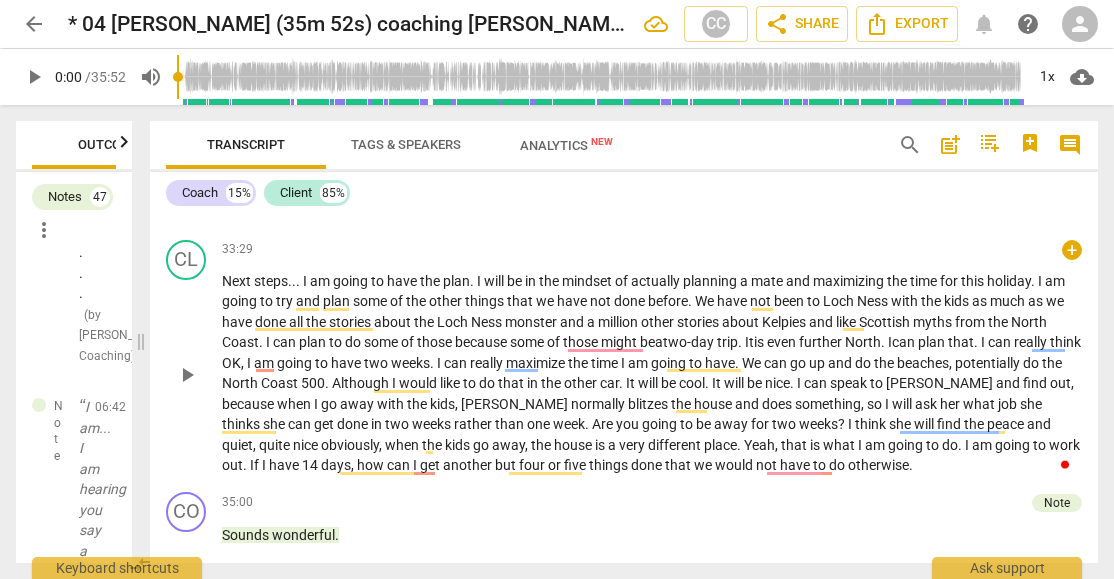 drag, startPoint x: 1008, startPoint y: 301, endPoint x: 1007, endPoint y: 312, distance: 11.045361 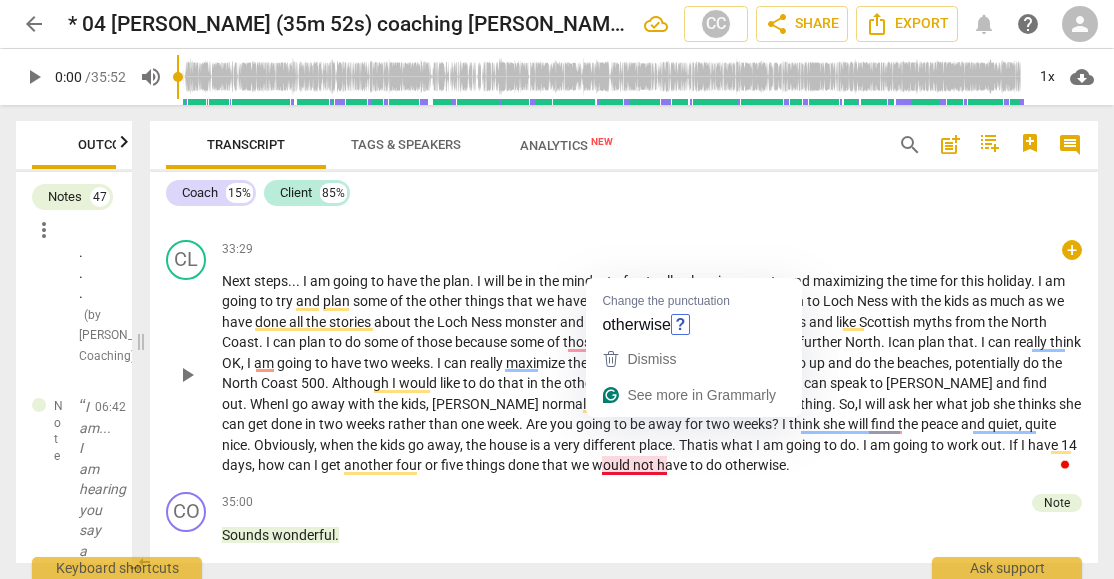 click on "do" at bounding box center (715, 465) 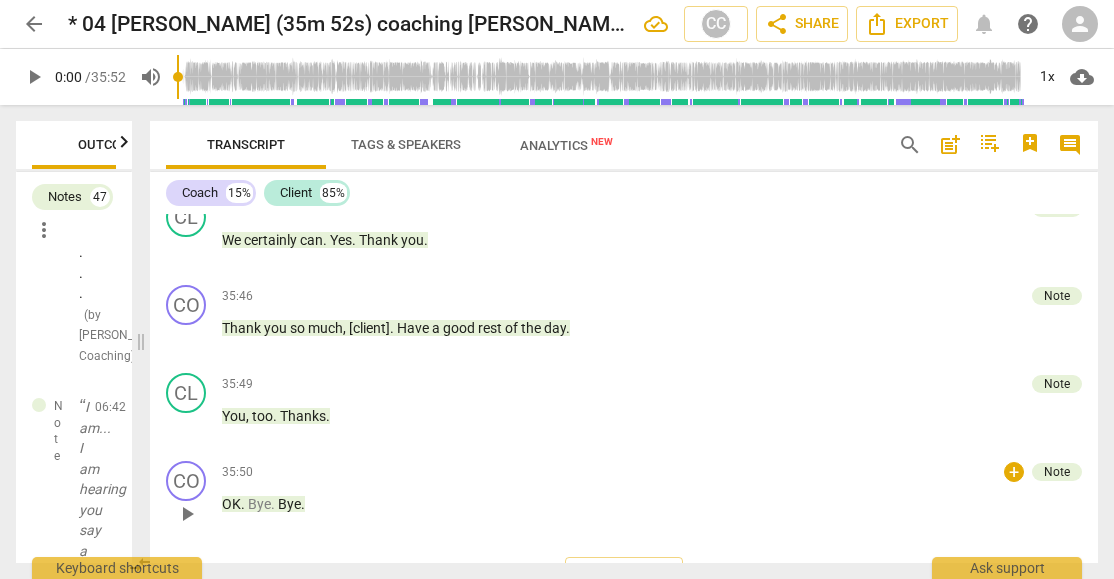 scroll, scrollTop: 8246, scrollLeft: 0, axis: vertical 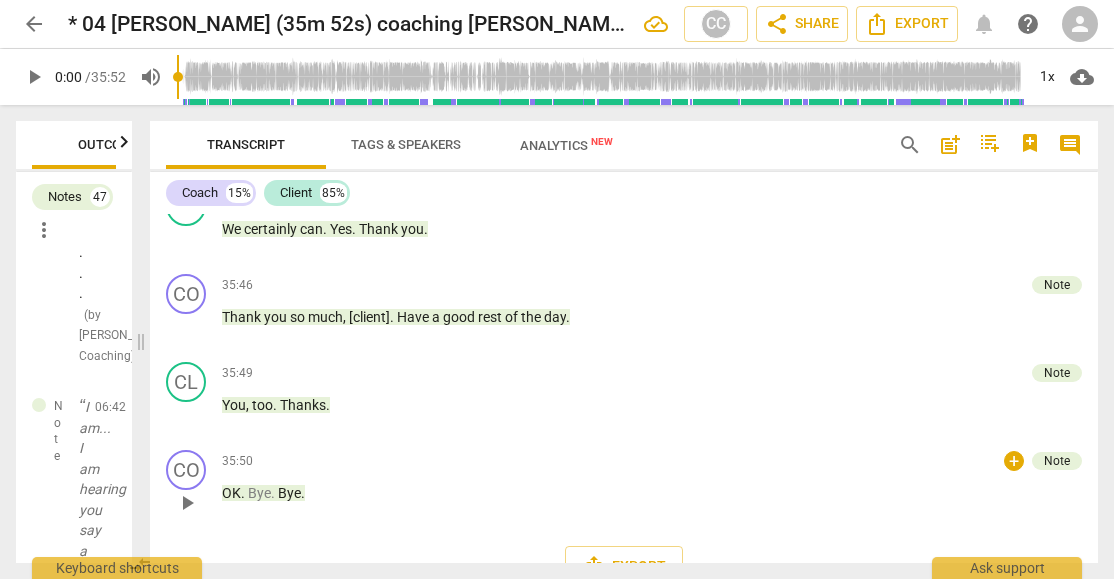 click on "OK .   Bye .   Bye ." at bounding box center (652, 493) 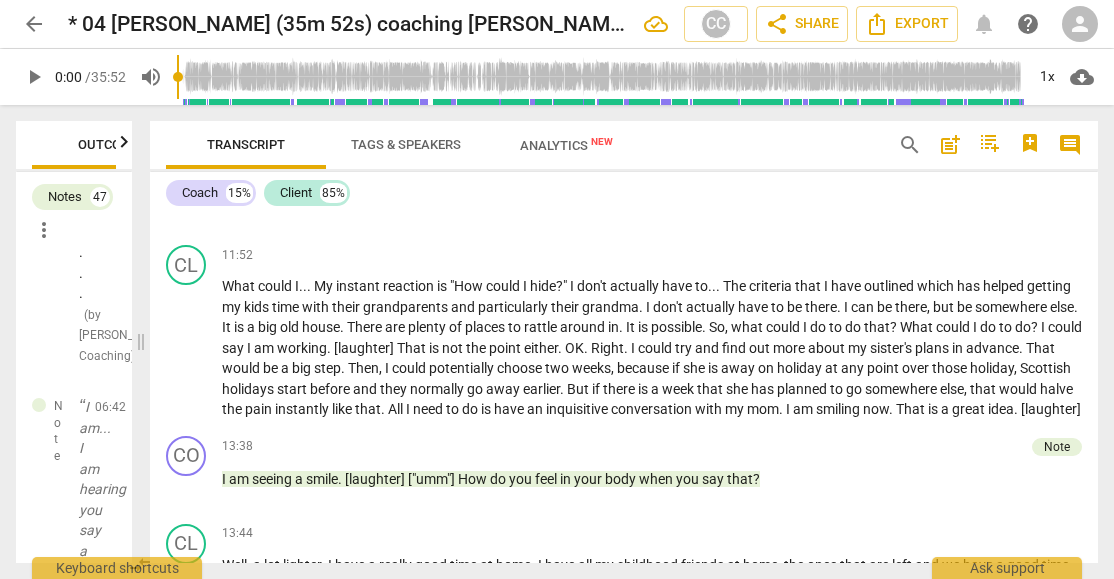 scroll, scrollTop: 3549, scrollLeft: 0, axis: vertical 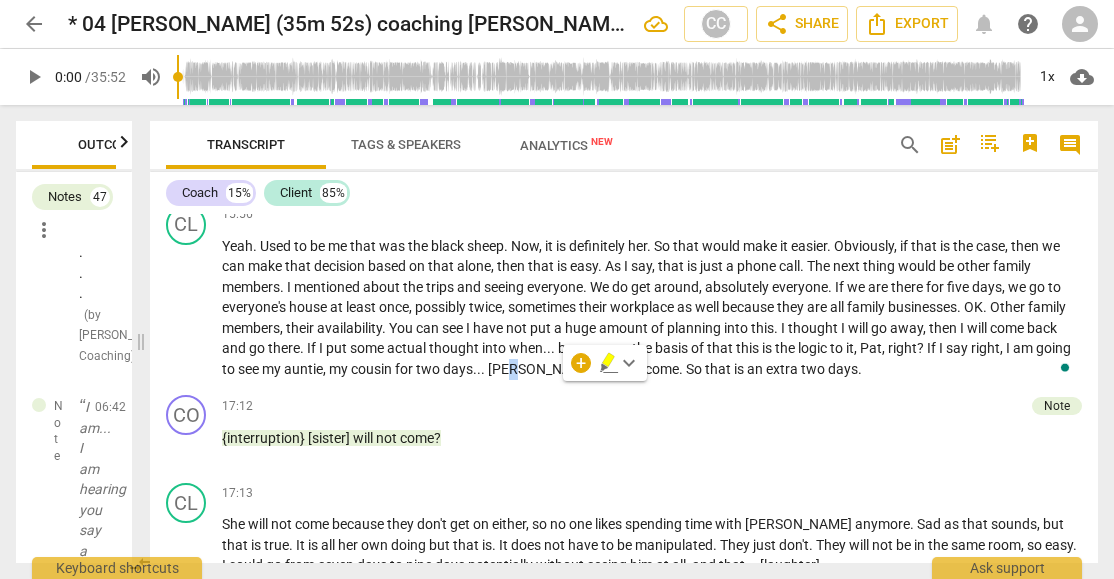 type 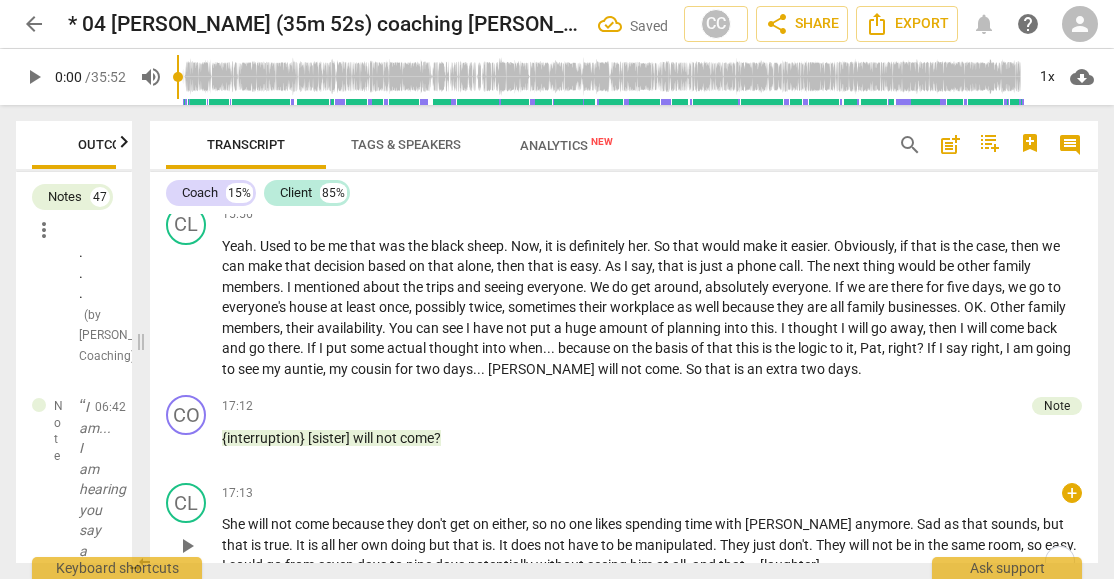 click on "Anne" at bounding box center [800, 524] 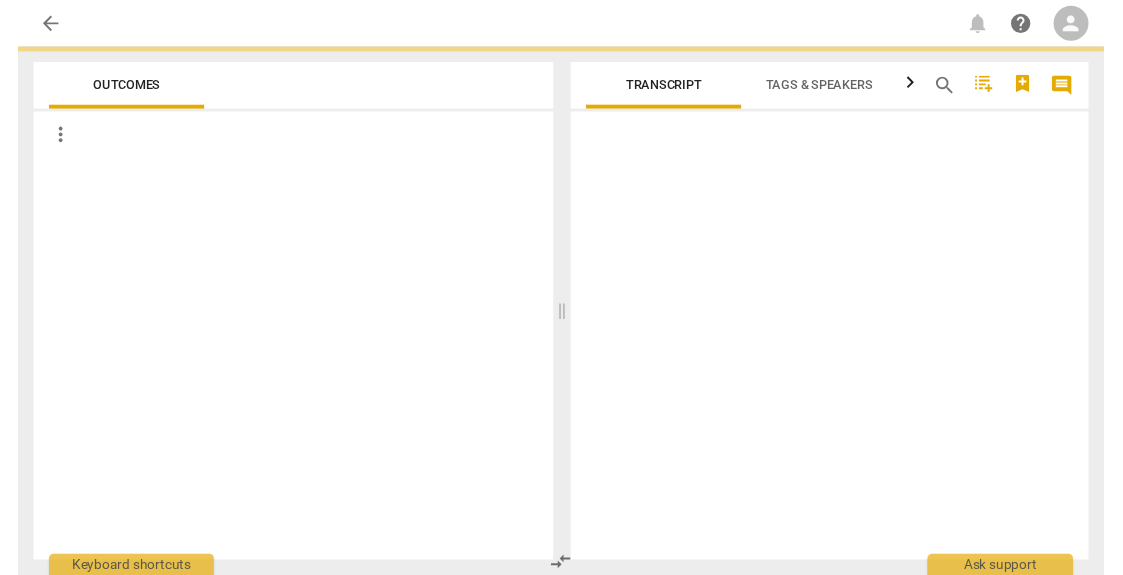 scroll, scrollTop: 0, scrollLeft: 0, axis: both 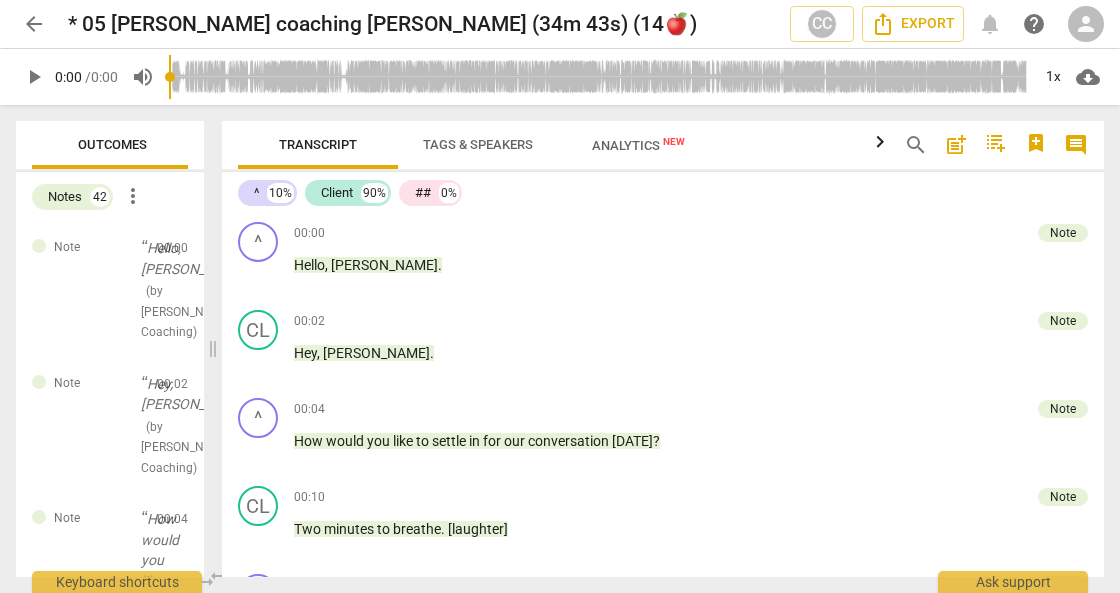 click at bounding box center [213, 349] 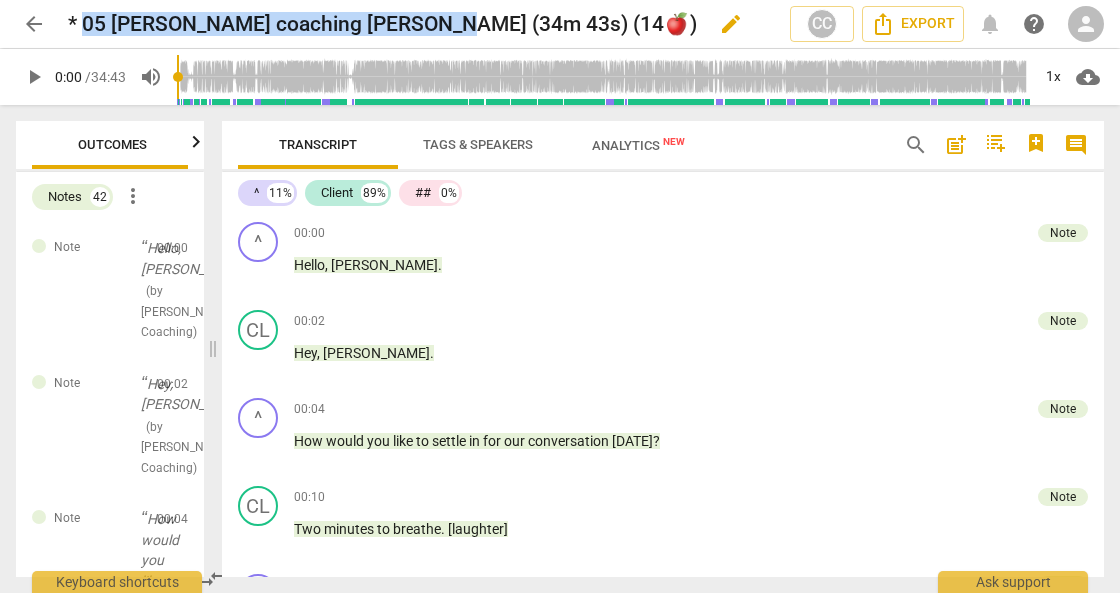 drag, startPoint x: 87, startPoint y: 24, endPoint x: 433, endPoint y: 22, distance: 346.00577 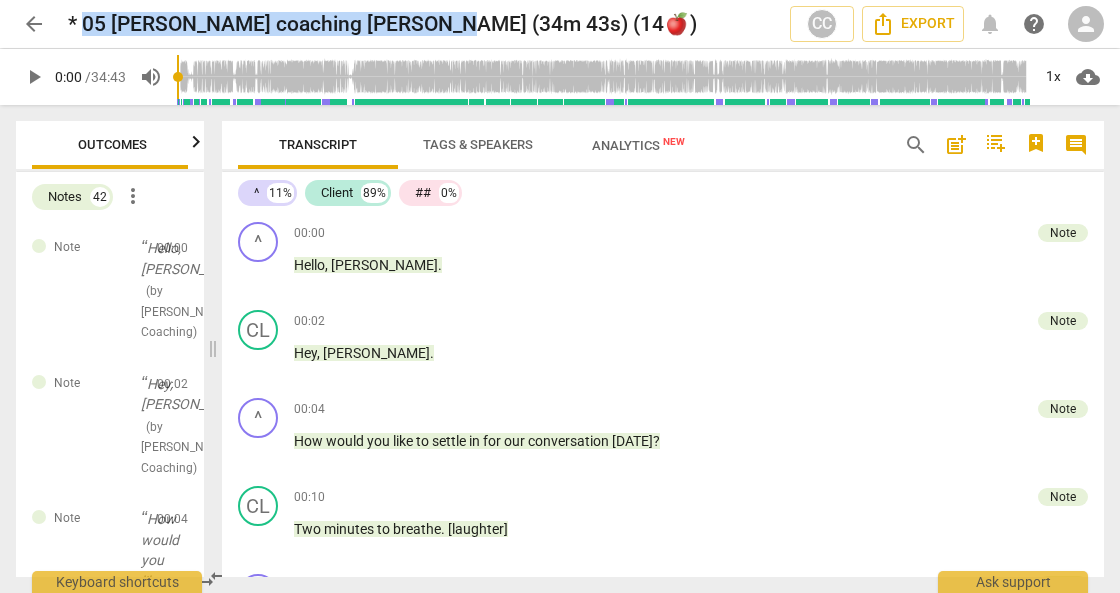 click on "cloud_download" at bounding box center (1088, 77) 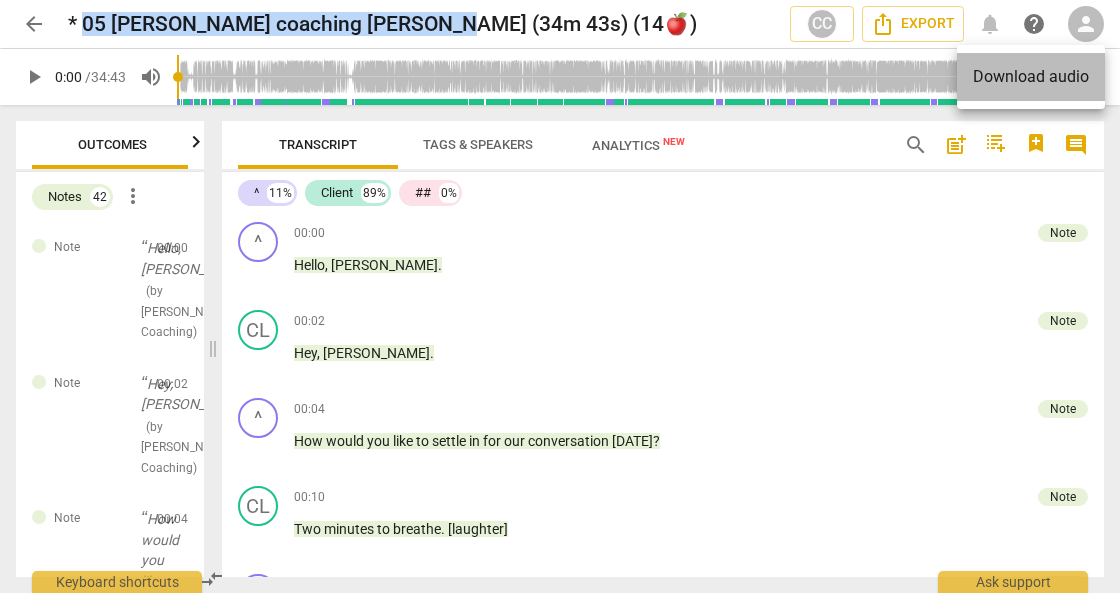 click on "Download audio" at bounding box center [1031, 77] 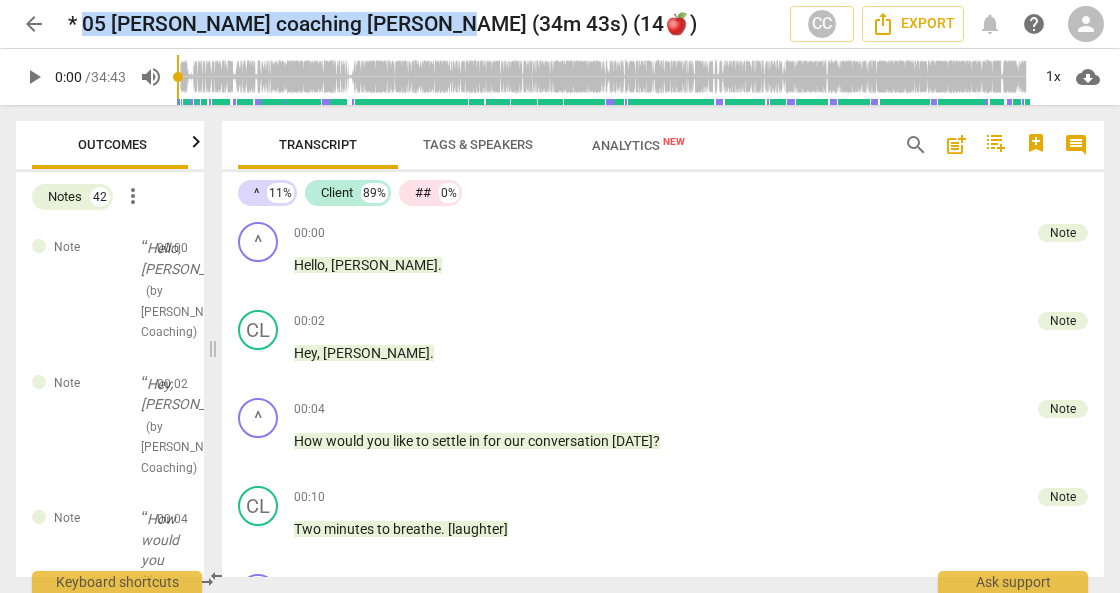 click on "cloud_download" at bounding box center (1088, 77) 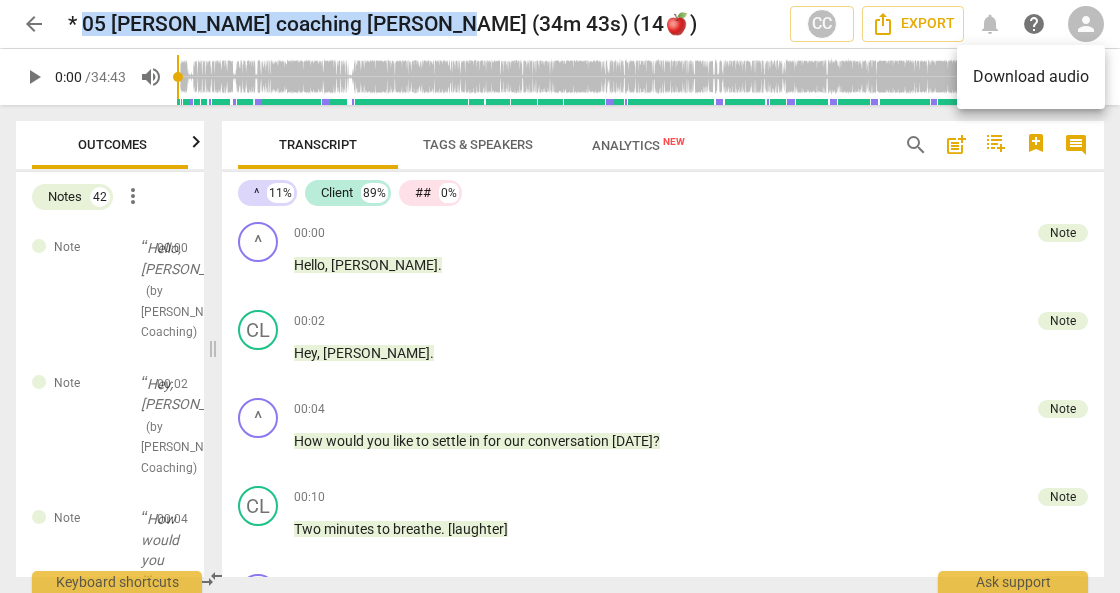 click on "Download audio" at bounding box center (1031, 77) 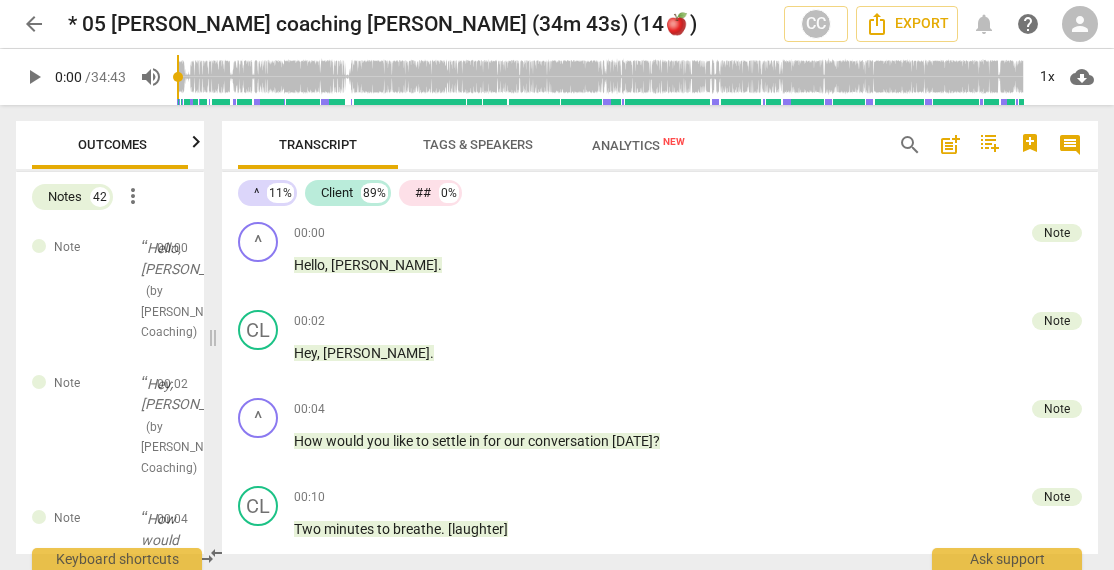 click on "Outcomes Notes 42 more_vert Note Hello, [PERSON_NAME]. ( by [PERSON_NAME] Coaching ) 00:00 edit delete Note Hey, [PERSON_NAME]. ( by [PERSON_NAME] Coaching ) 00:02 edit delete Note How would you like to settle in for our conversation [DATE]? ( by [PERSON_NAME] Coaching ) 00:04 edit delete Note Two minutes to breathe. [laughter] ( by [PERSON_NAME] Coaching ) 00:10 edit delete Note To breathe. Yeah. I will do that with you. ( by [PERSON_NAME] Coaching ) 00:13 edit delete Note Mm-hmm. [00:17, 00:32] Good. ( by [PERSON_NAME] Coaching ) 00:16 edit delete Note You are good? ( by [PERSON_NAME] Coaching ) 00:32 edit delete Note Yes. ( by [PERSON_NAME] Coaching ) 00:33 edit delete Note Good, so what topic have you brought for us [DATE]? ( by [PERSON_NAME] Coaching ) 00:34 edit delete Note [00:38] [laughter] Over... not things being perfect... things being imperfect {00:50 "mm-hmm"} and comfortable with that. ( by [PERSON_NAME] Coaching ) 00:40 edit delete Note You are being uncomfortable with that. ( by [PERSON_NAME] Coaching ) 00:54 edit delete Note ( by [PERSON_NAME] Coaching ) 00:57 edit delete Note (" at bounding box center [106, 337] 